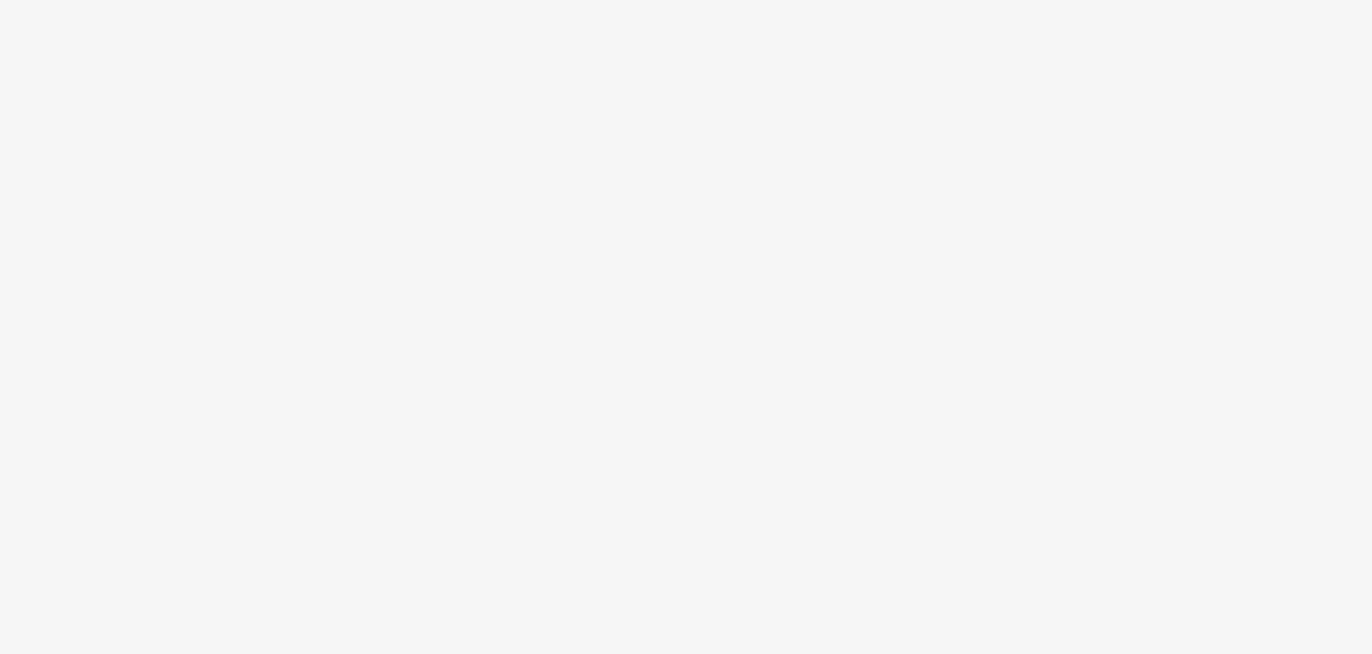 scroll, scrollTop: 0, scrollLeft: 0, axis: both 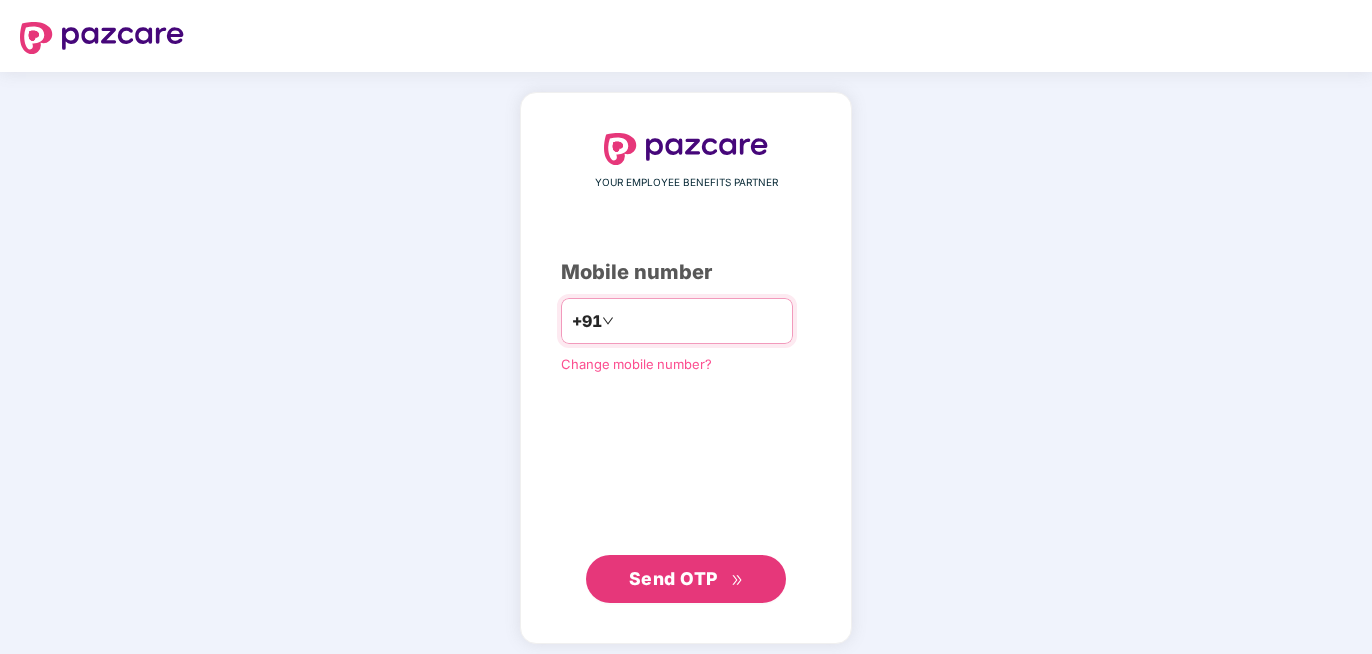 click at bounding box center (700, 321) 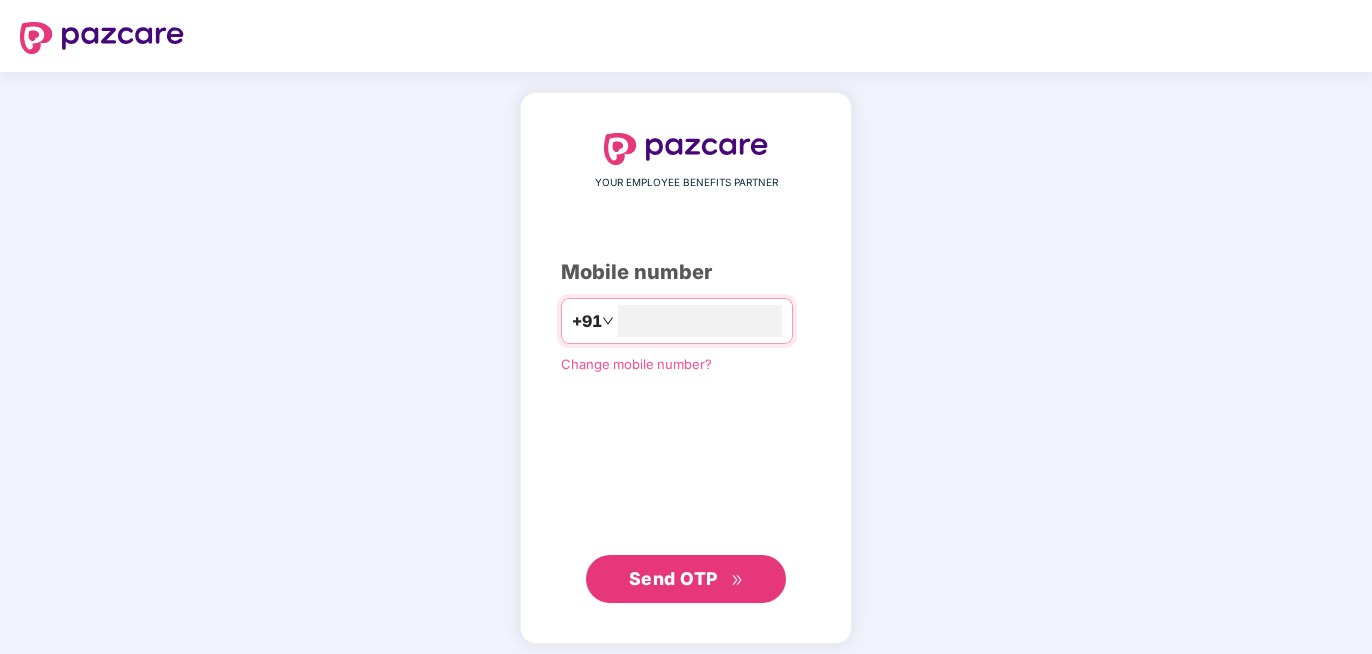 type on "**********" 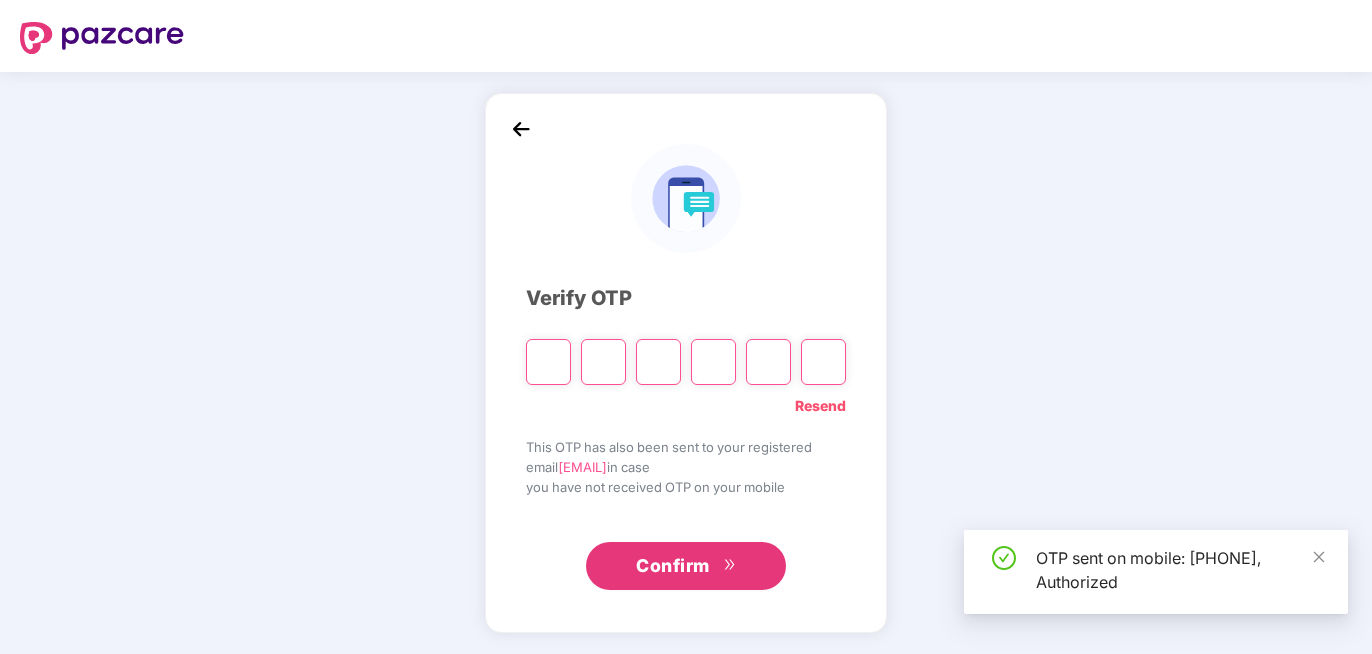 click at bounding box center (548, 362) 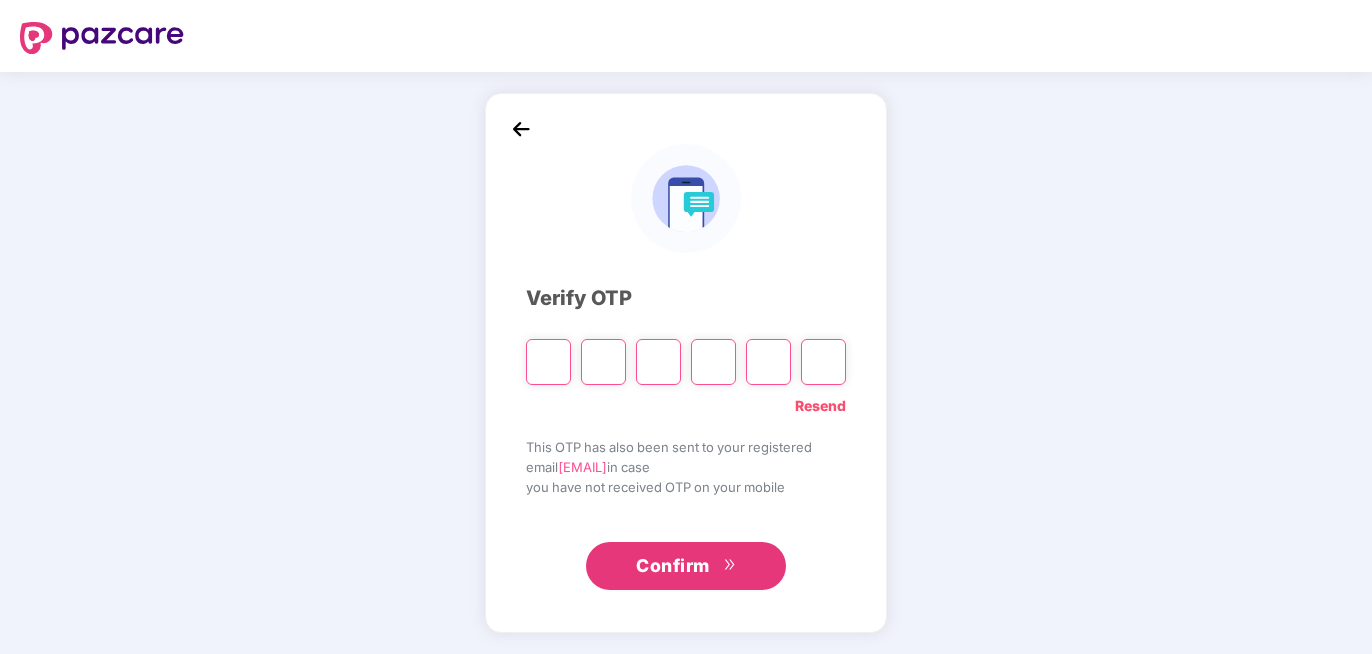 type on "*" 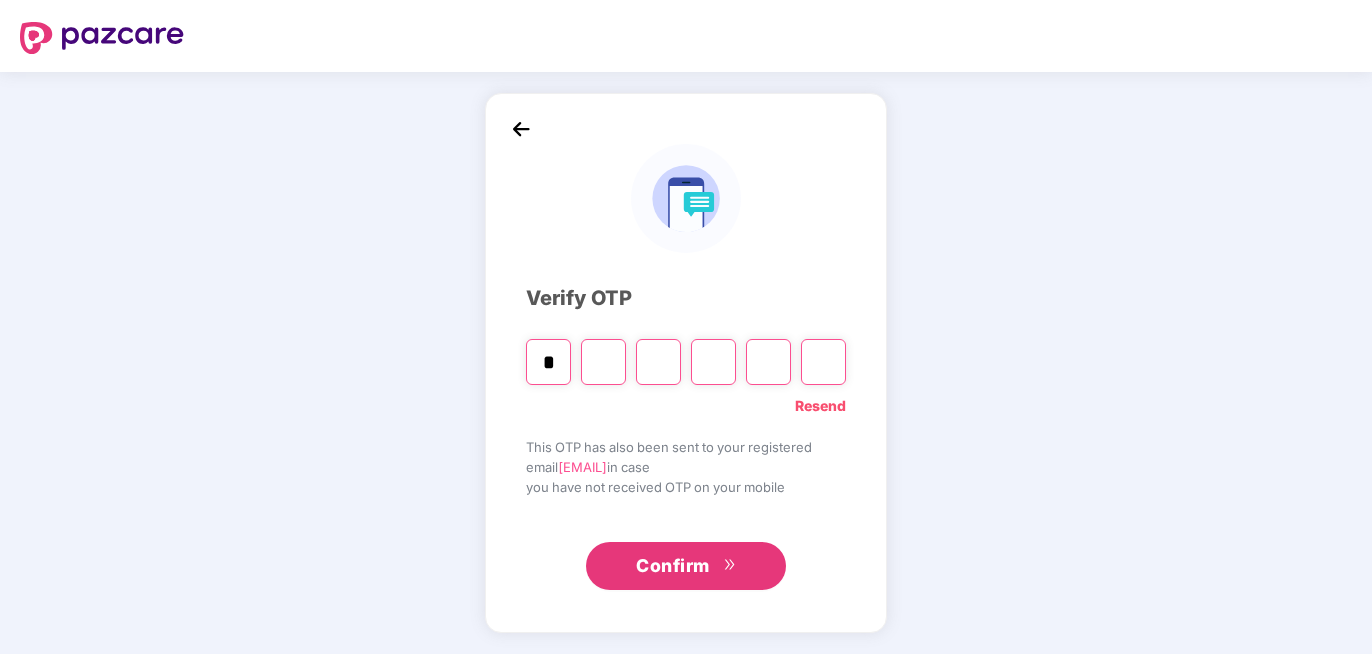 type on "*" 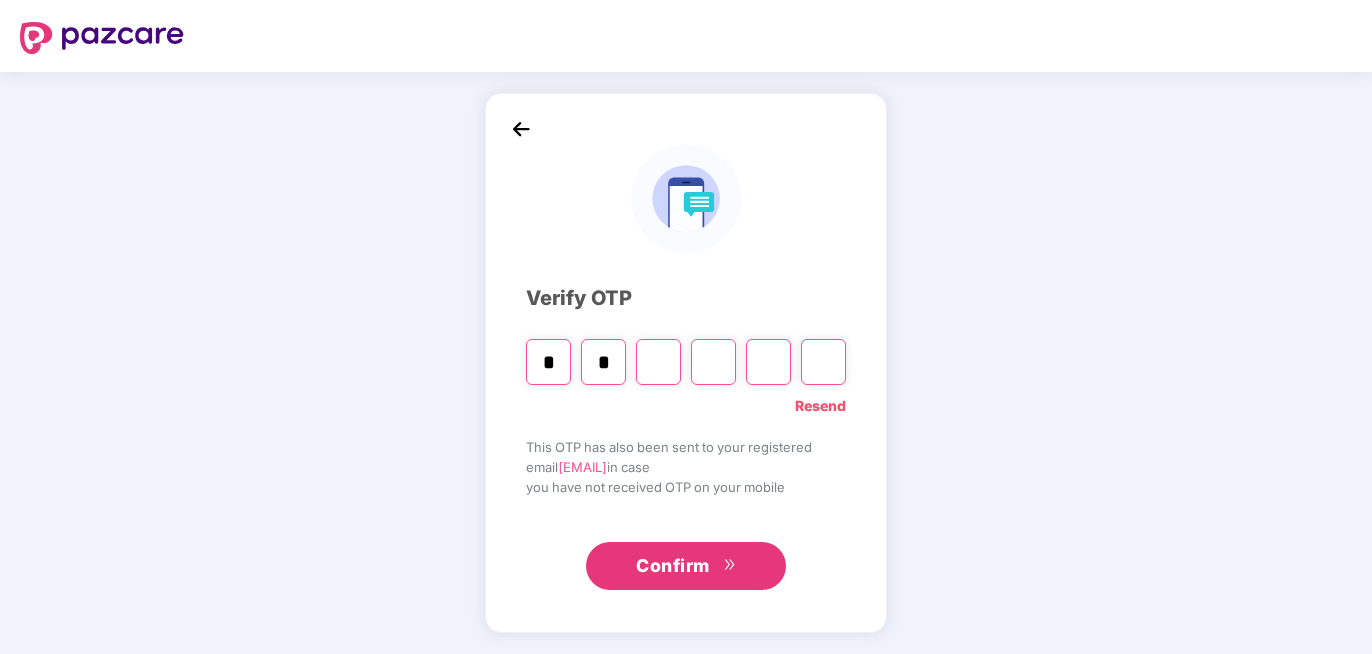 type on "*" 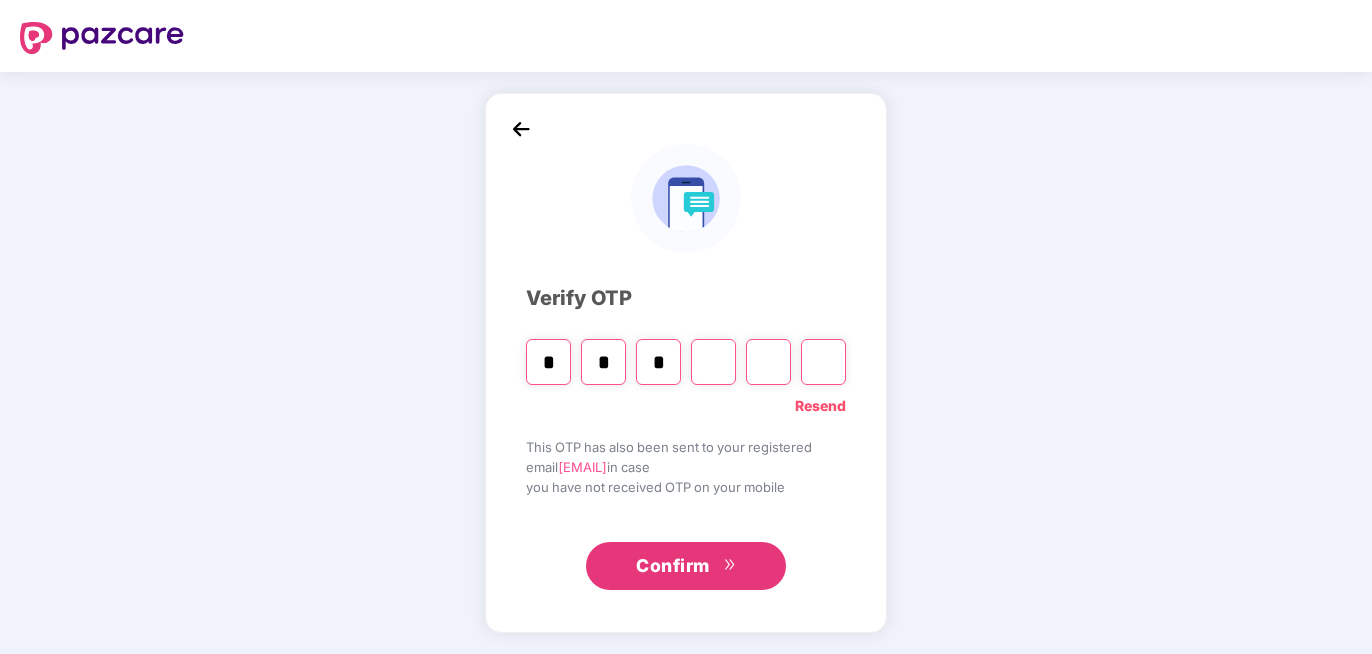 type on "*" 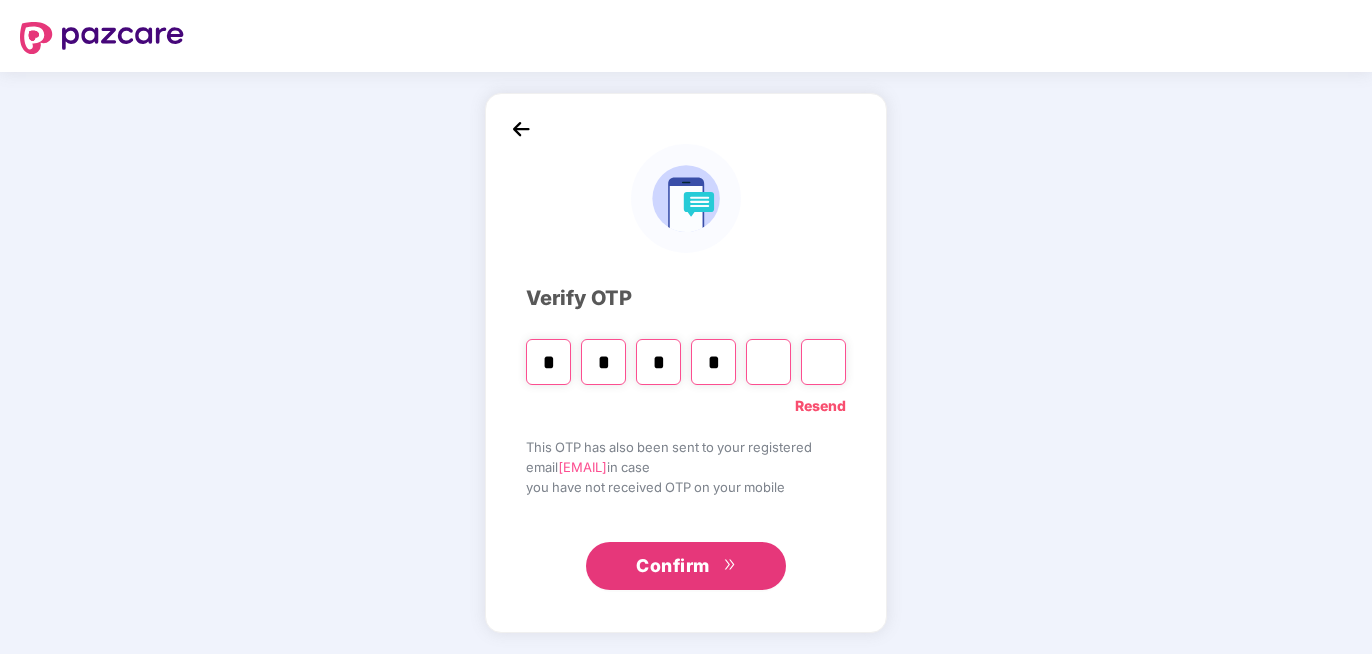 type on "*" 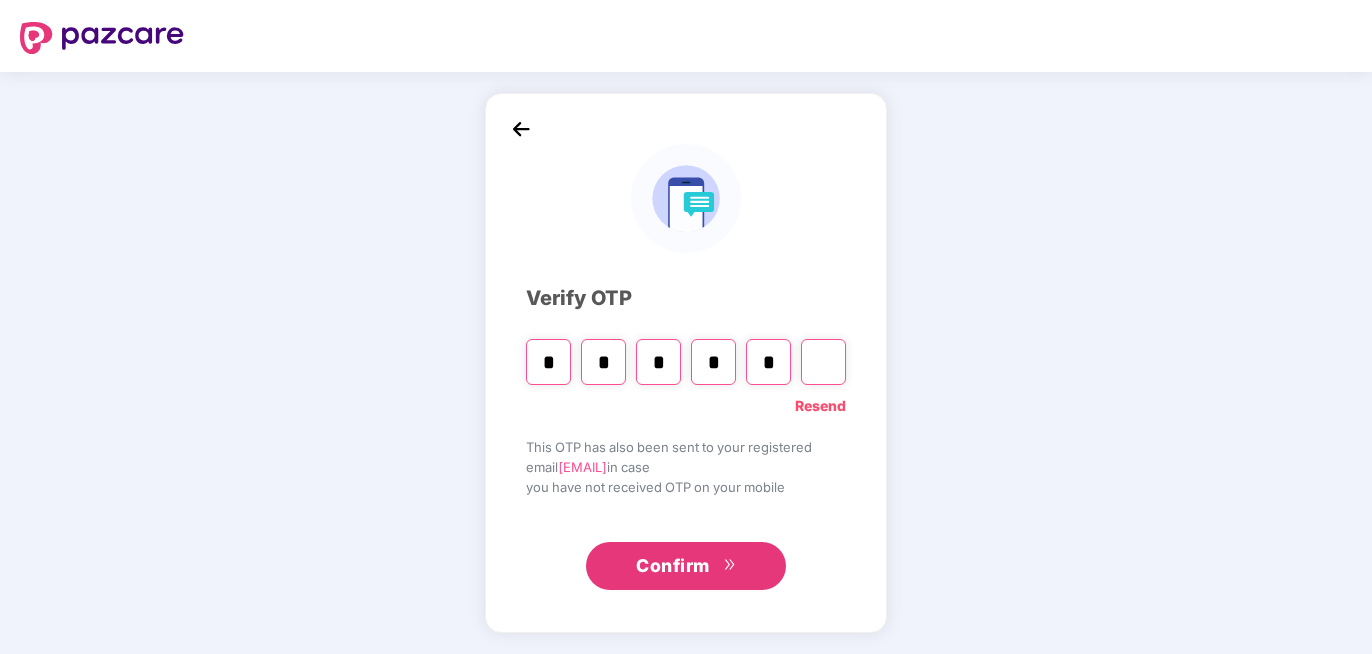 type on "*" 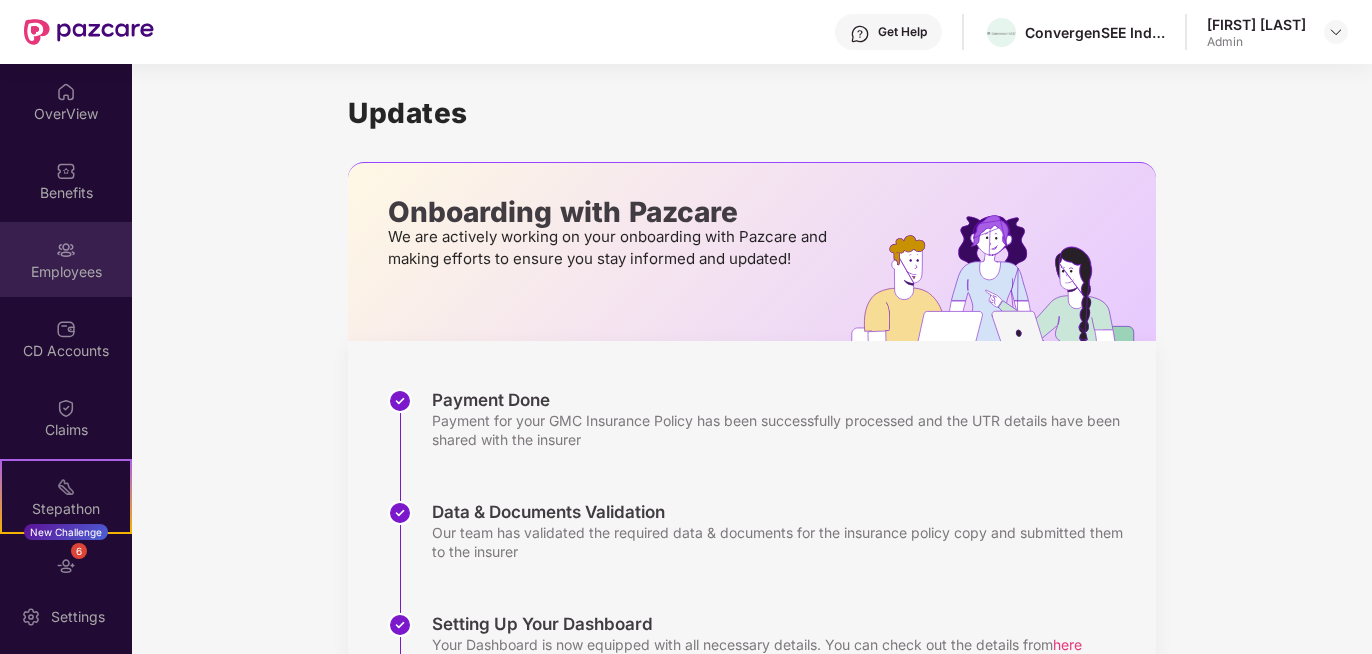 click at bounding box center (66, 250) 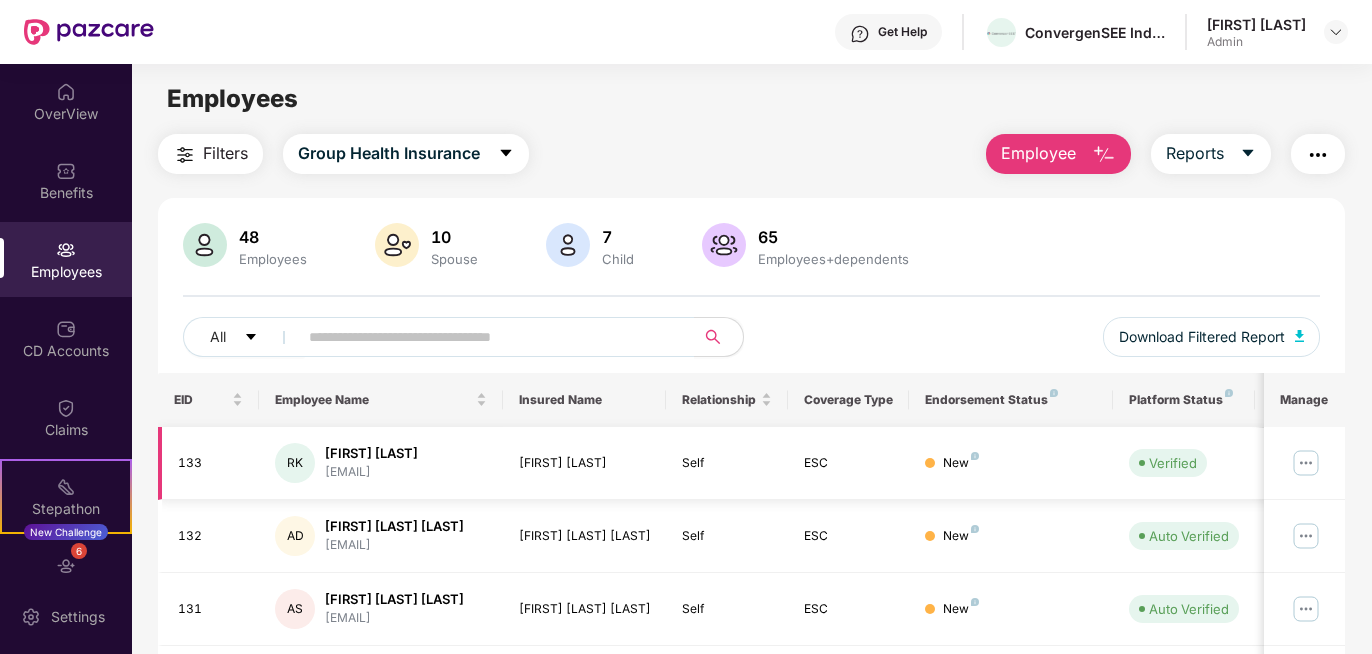 click at bounding box center [1306, 463] 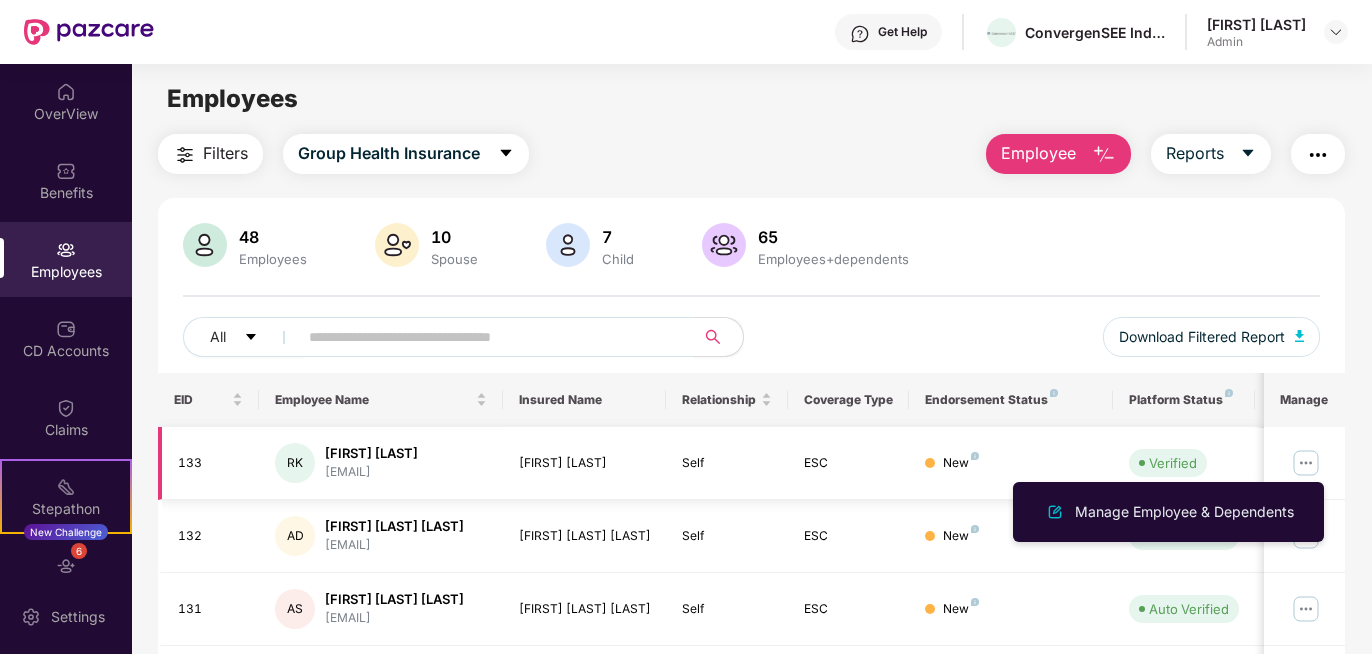 click at bounding box center (1306, 463) 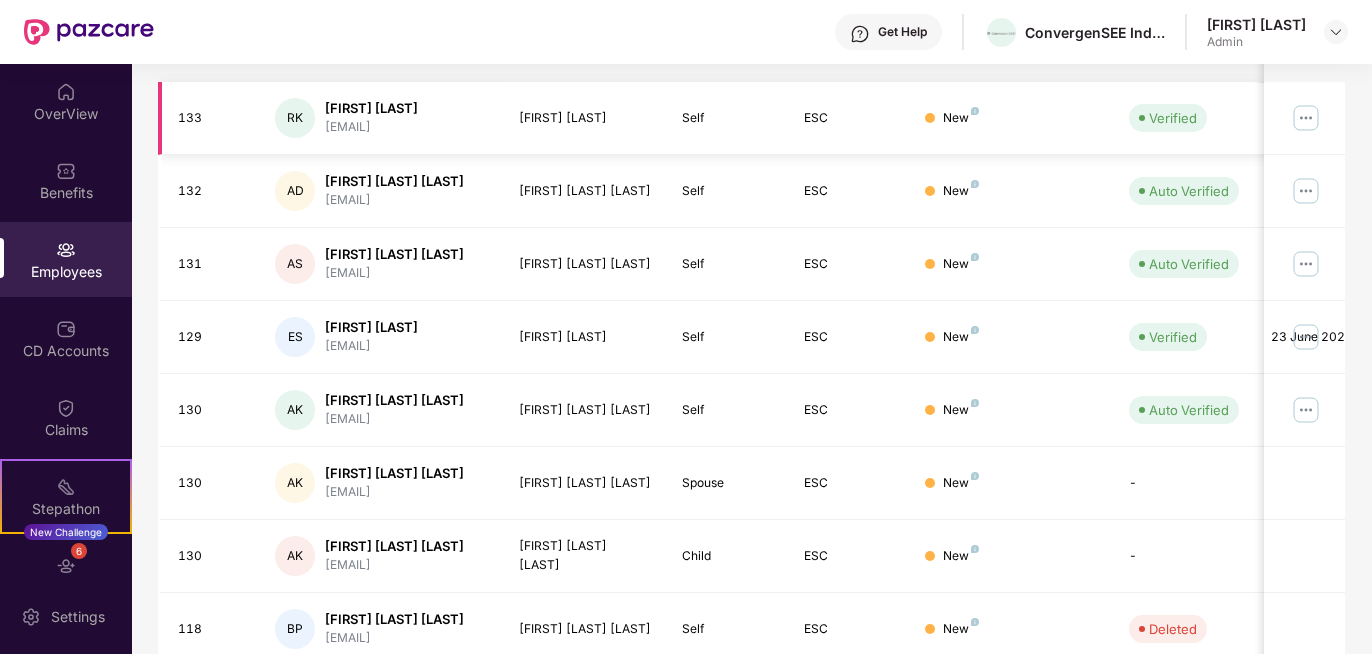 scroll, scrollTop: 420, scrollLeft: 0, axis: vertical 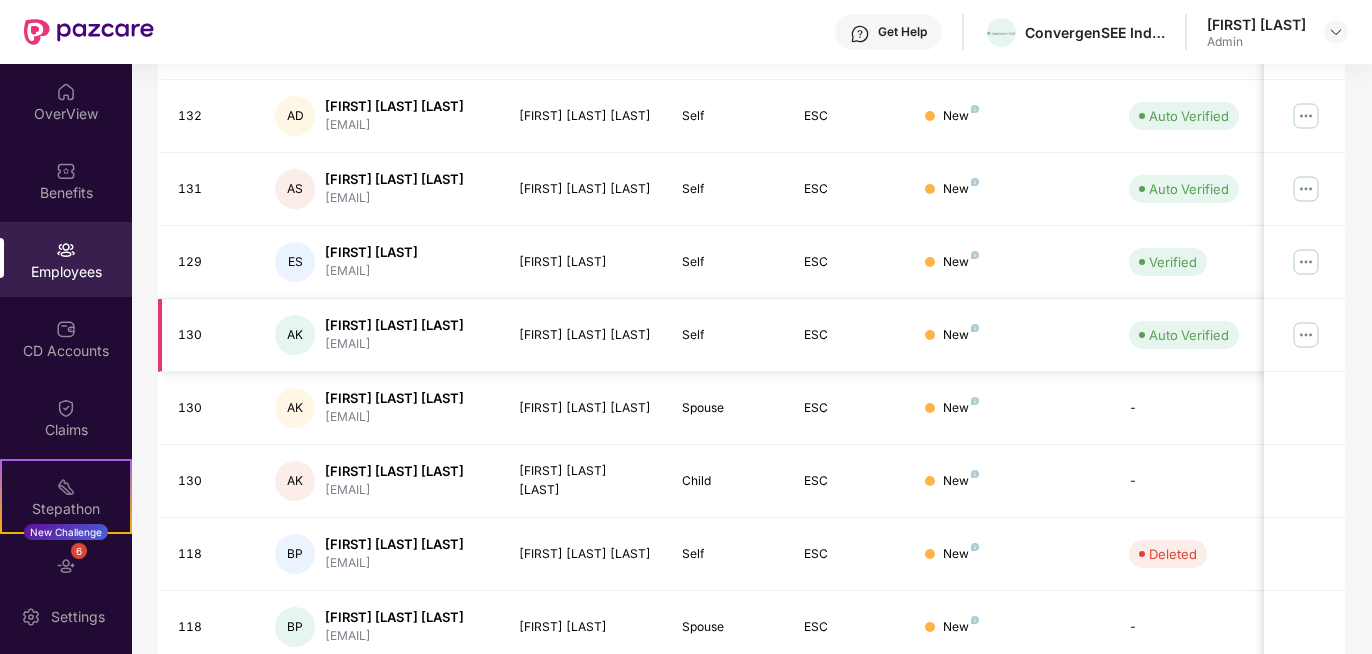 click at bounding box center (1306, 335) 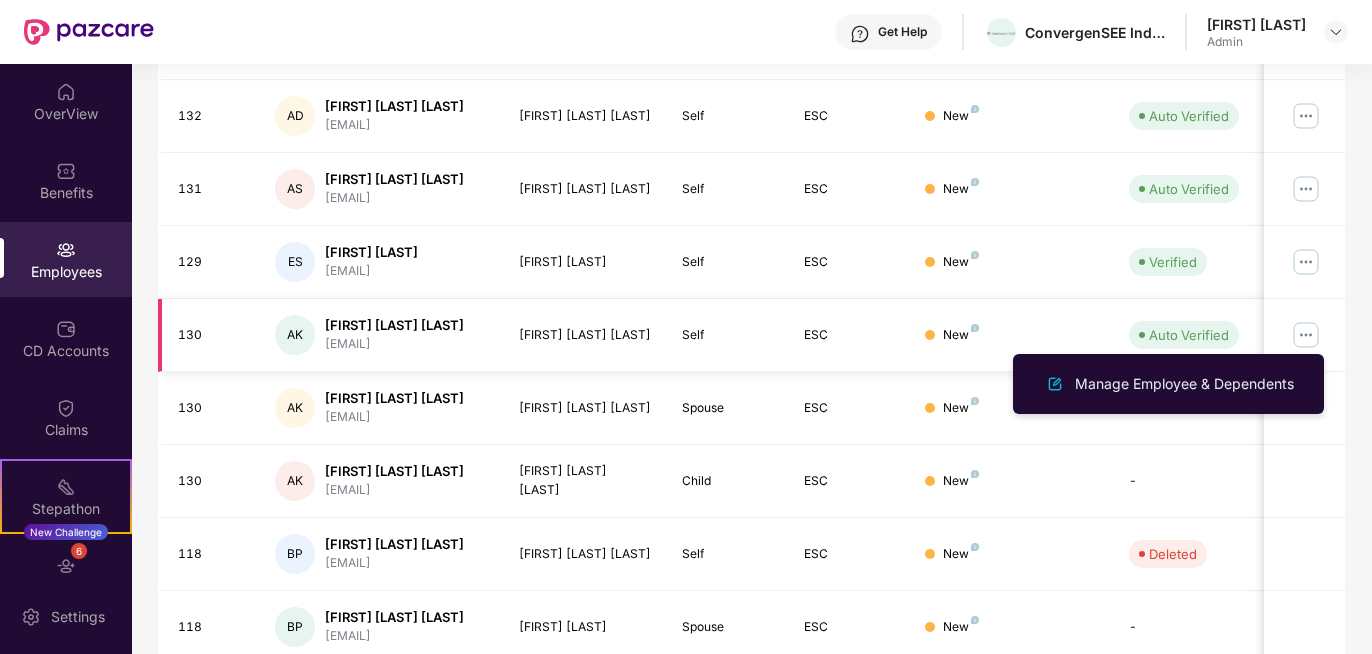 click at bounding box center [1306, 335] 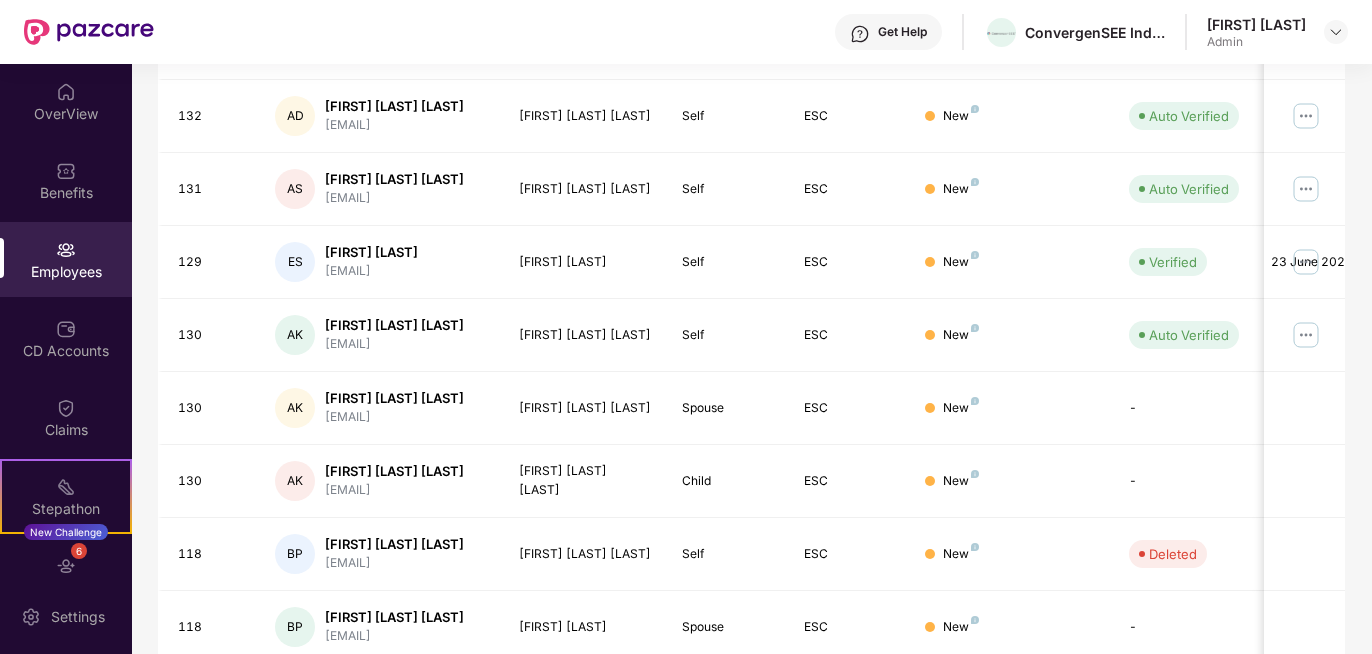 scroll, scrollTop: 0, scrollLeft: 0, axis: both 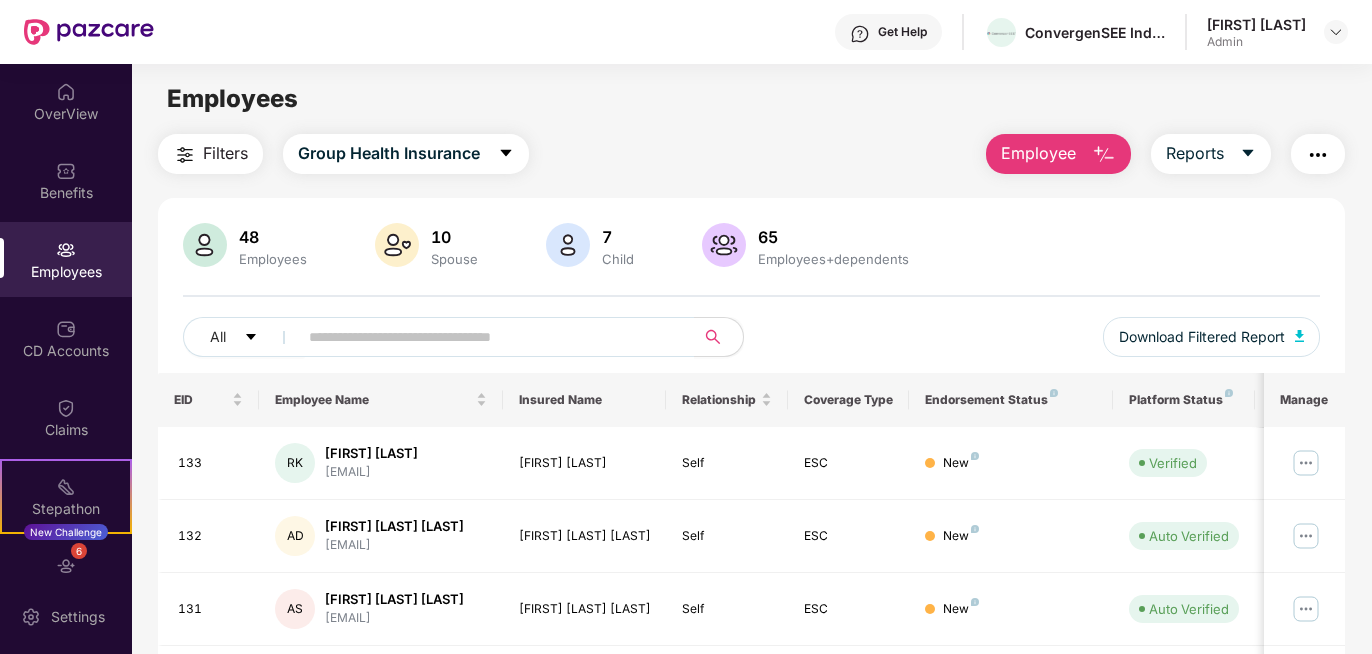 click on "Employee" at bounding box center [1038, 153] 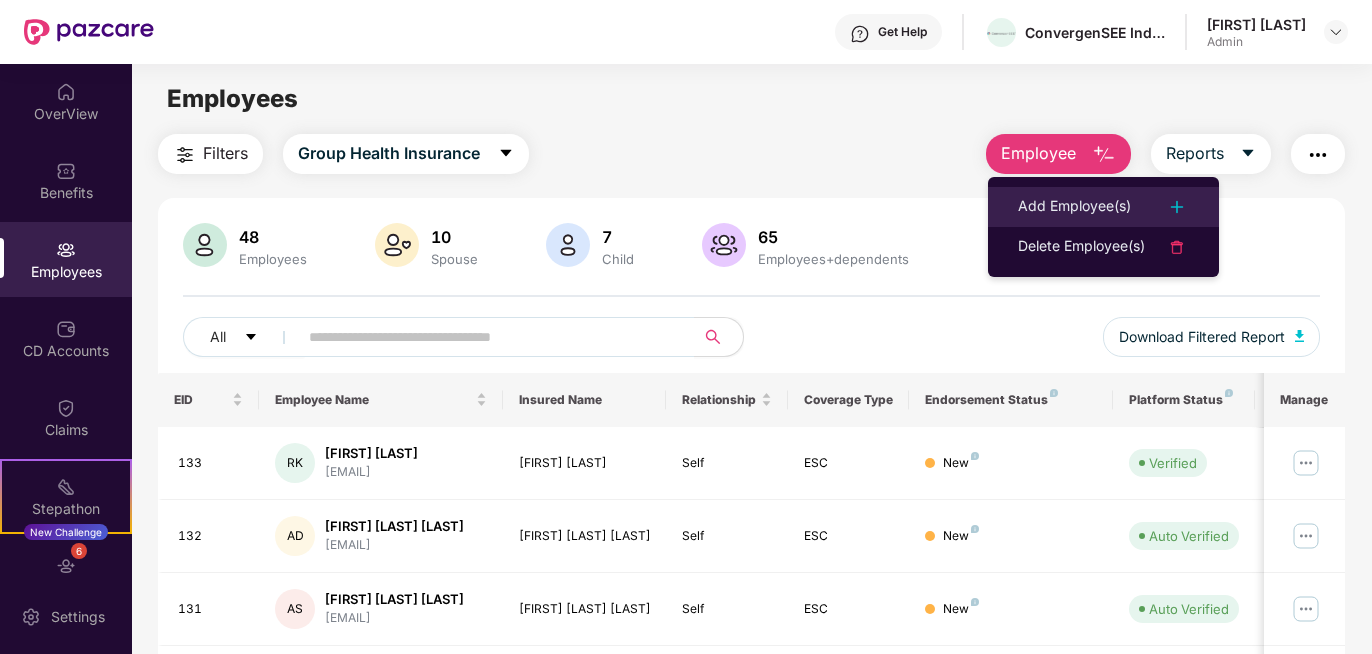 click on "Add Employee(s)" at bounding box center [1074, 207] 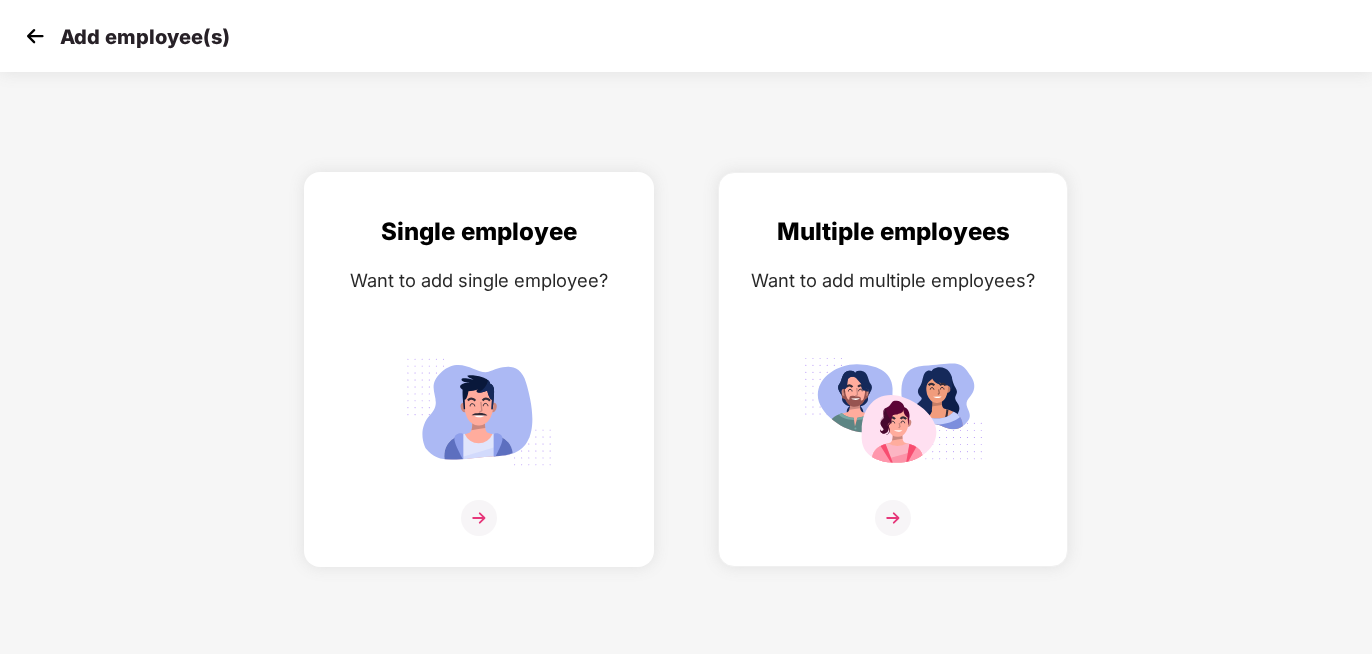click at bounding box center [479, 518] 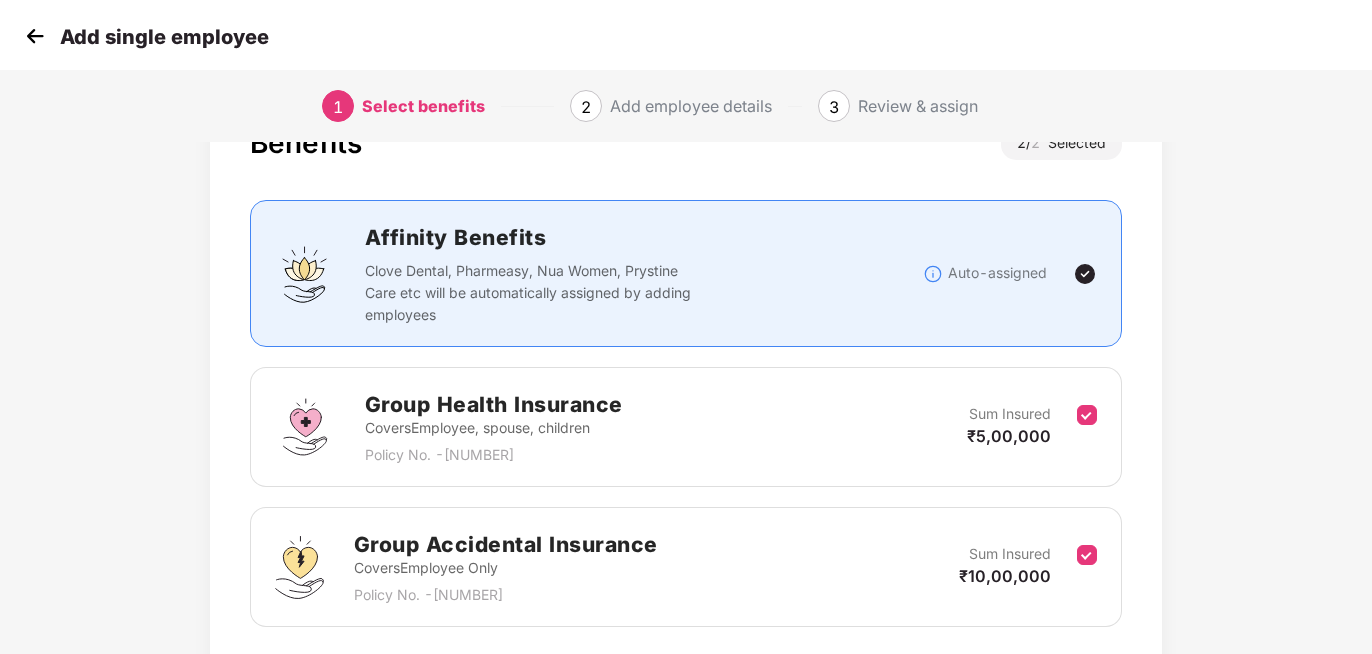 scroll, scrollTop: 224, scrollLeft: 0, axis: vertical 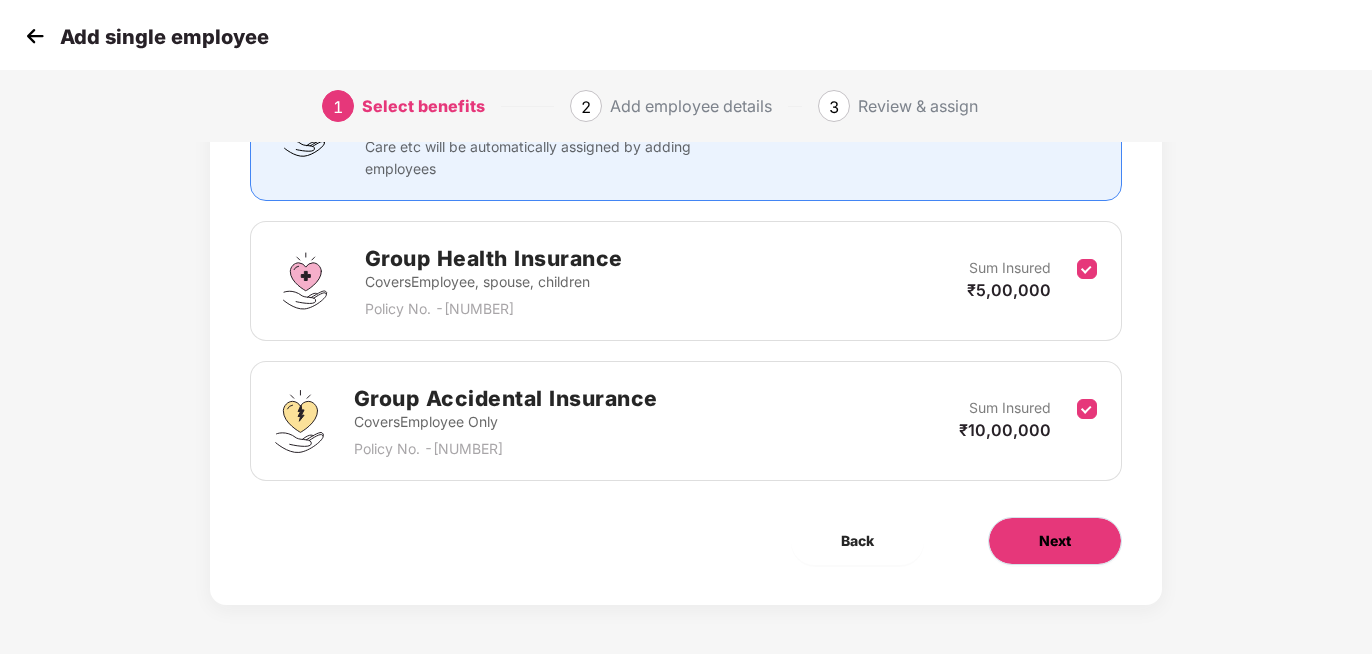 click on "Next" at bounding box center (1055, 541) 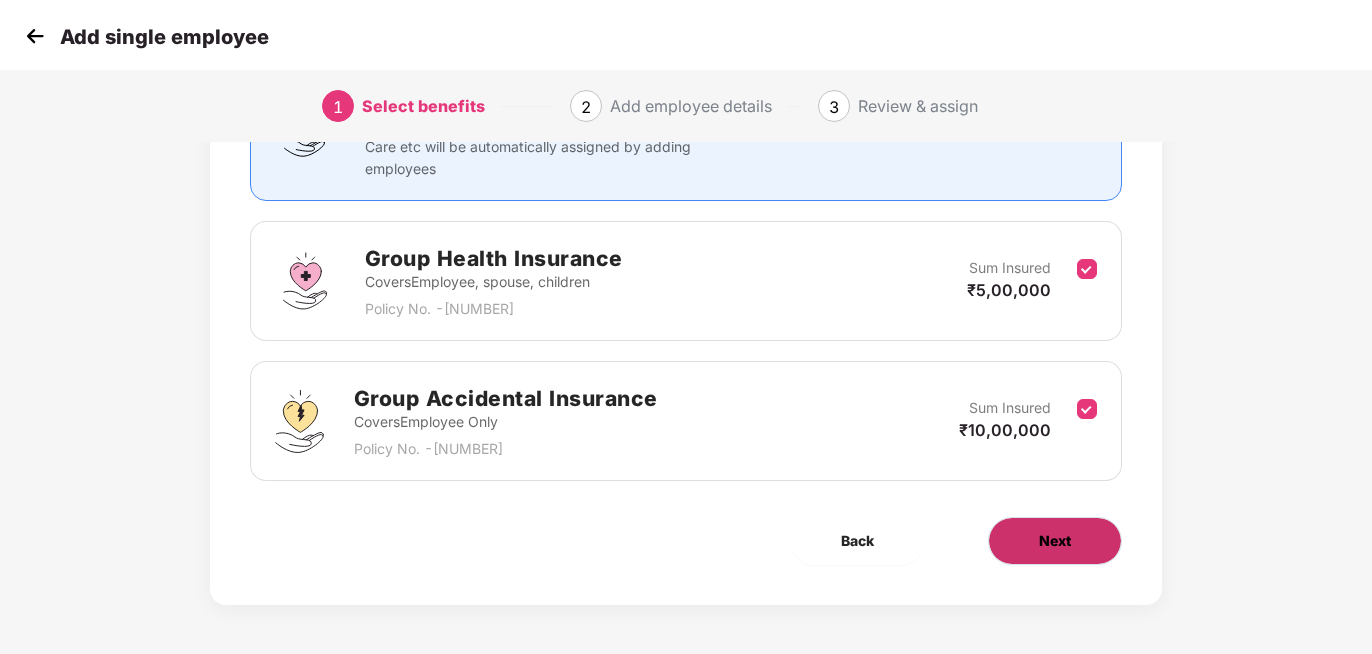scroll, scrollTop: 0, scrollLeft: 0, axis: both 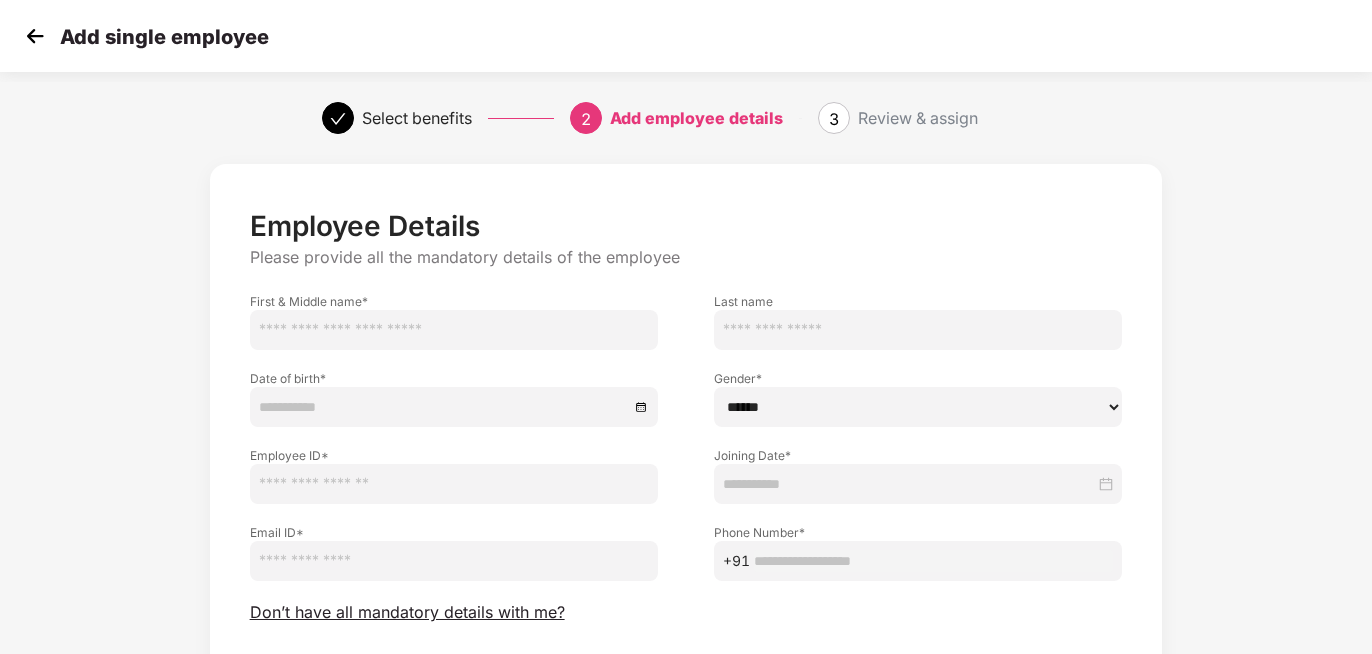 click at bounding box center [454, 330] 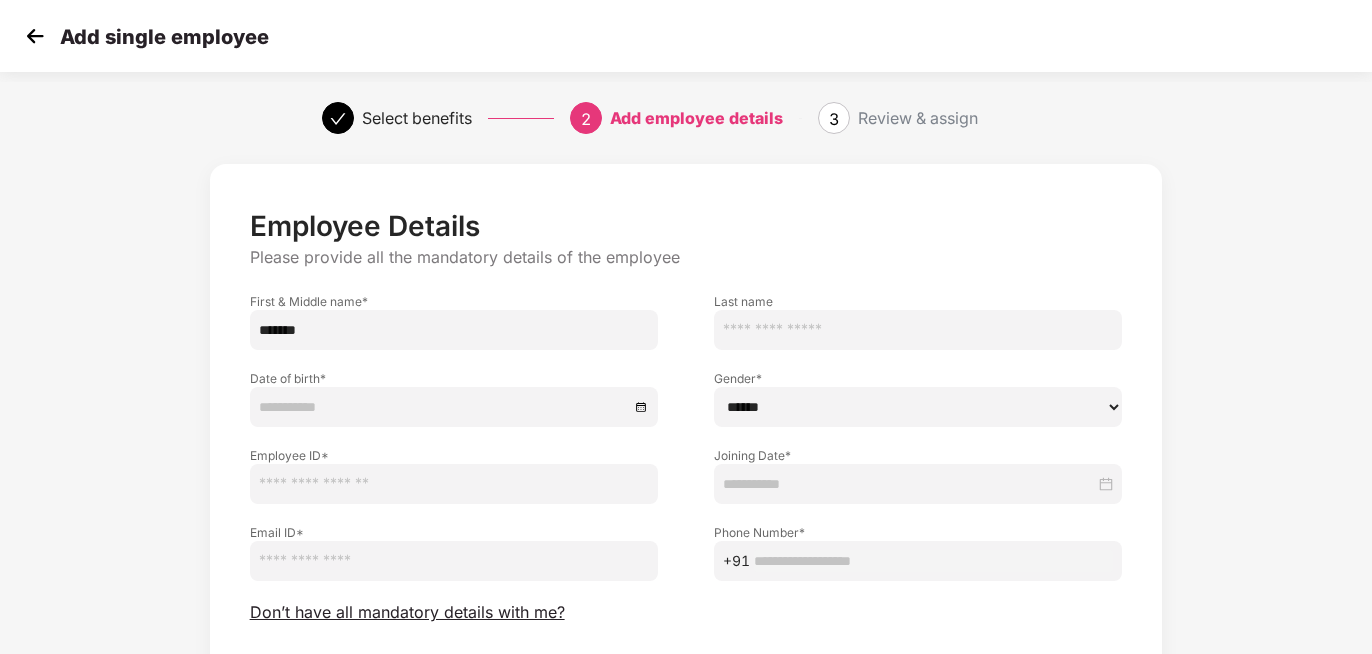 type on "*******" 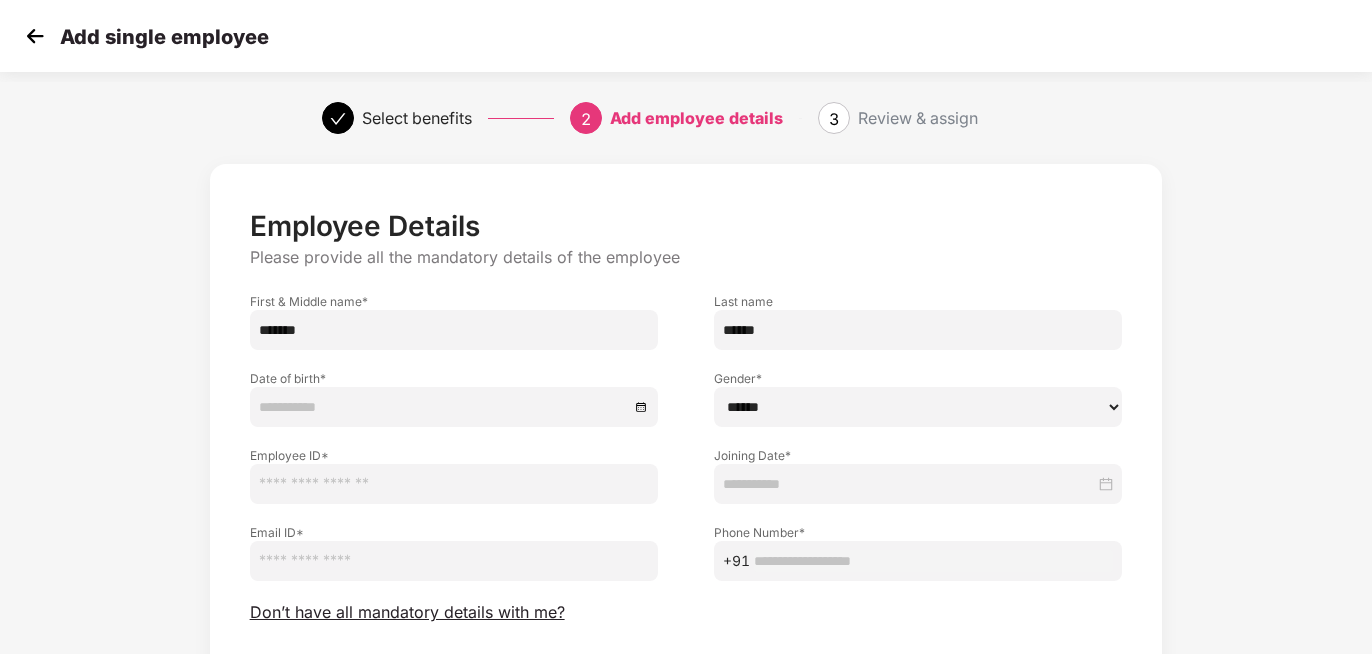 type on "******" 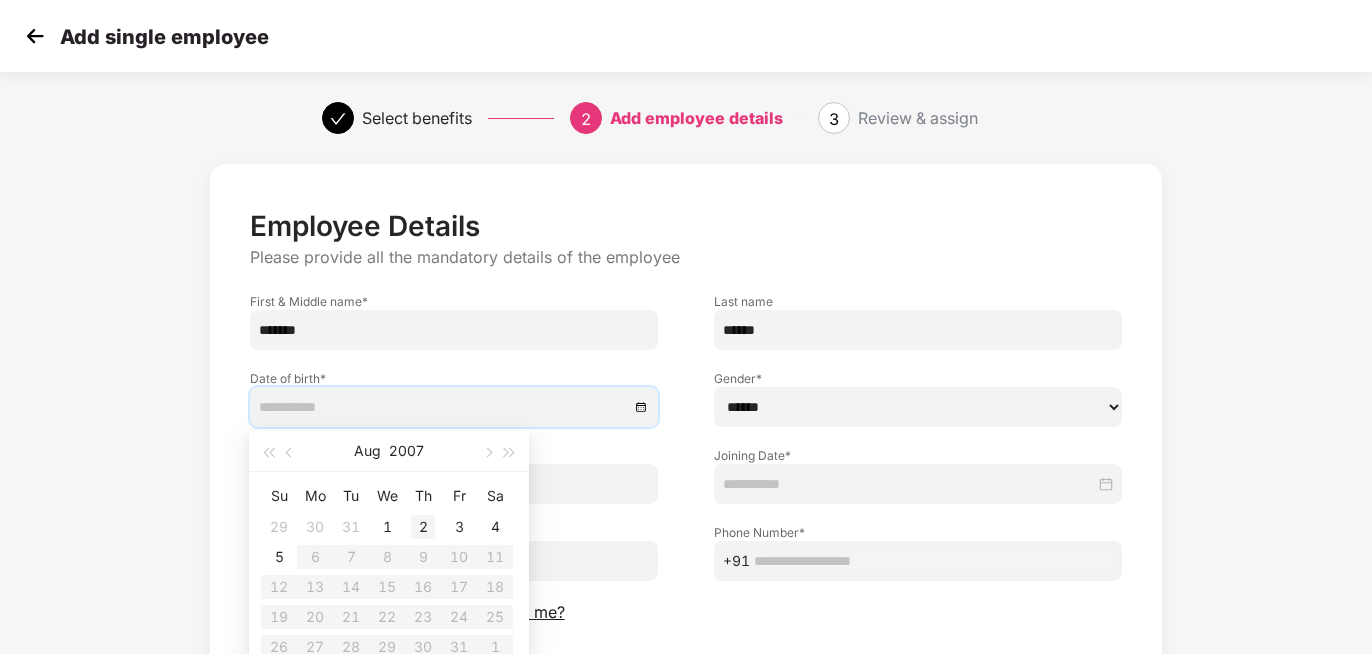 type on "**********" 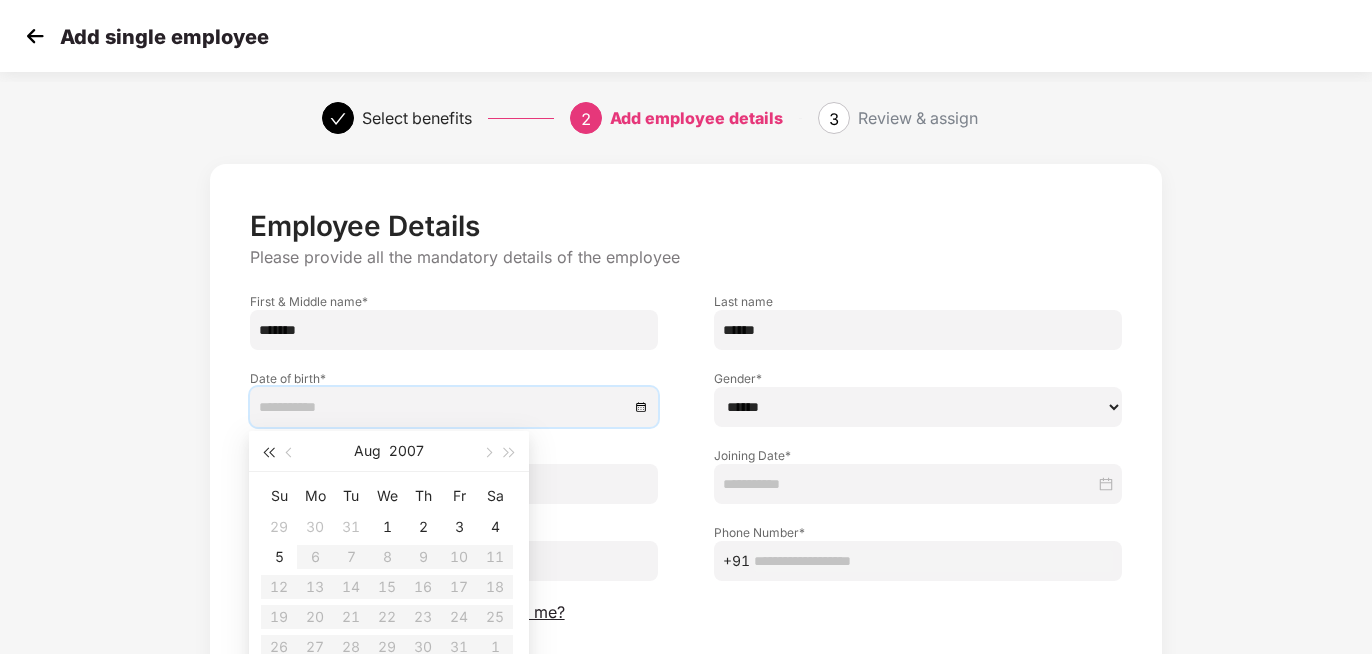 click at bounding box center [268, 453] 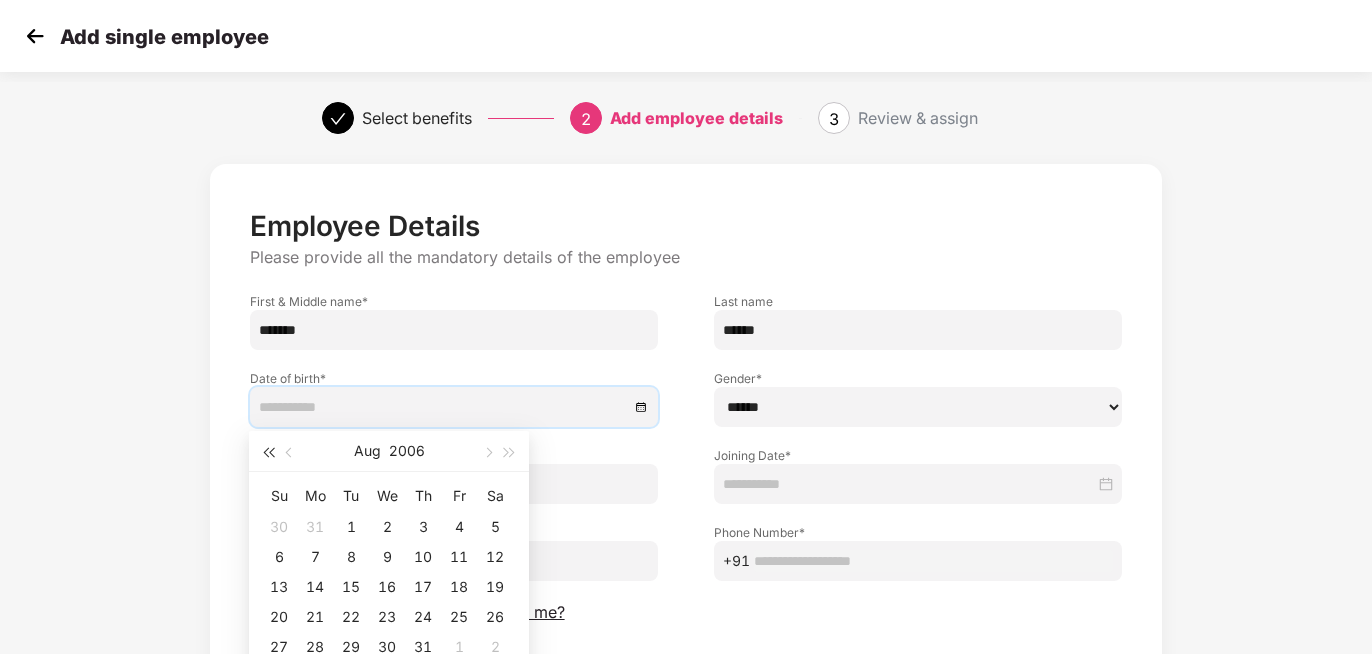 click at bounding box center (268, 453) 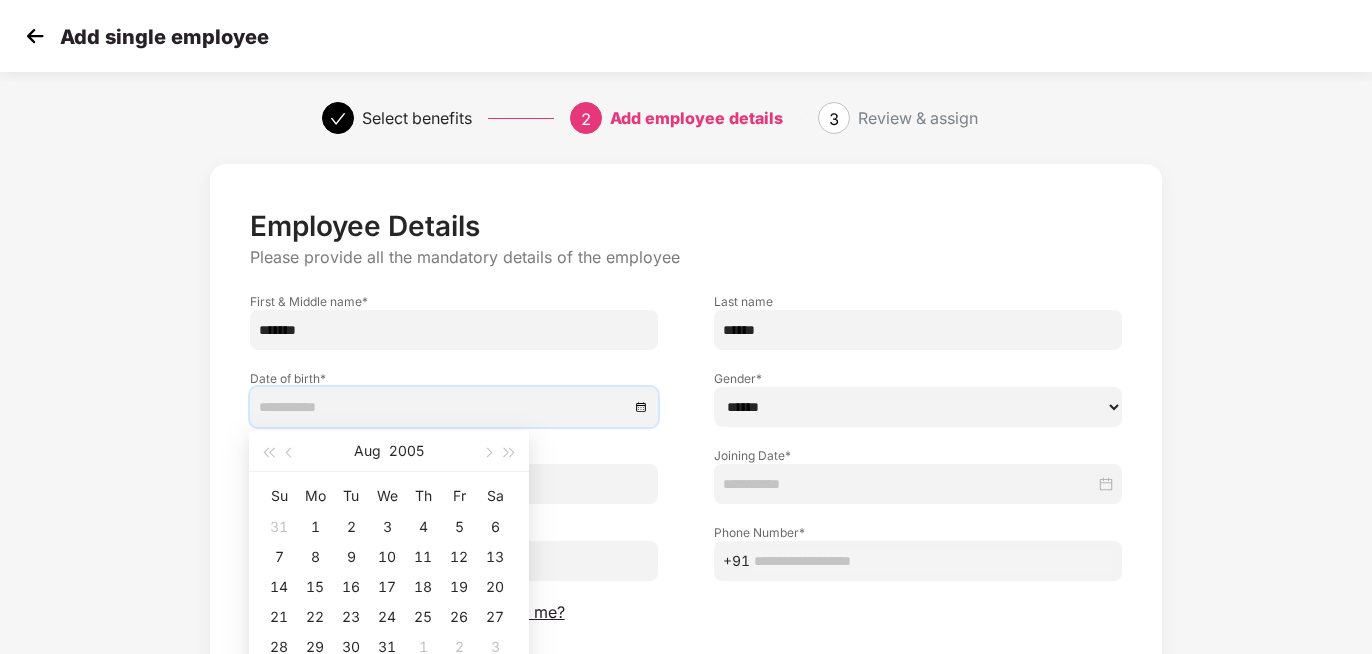 click on "[MONTH] [YEAR]" at bounding box center [389, 451] 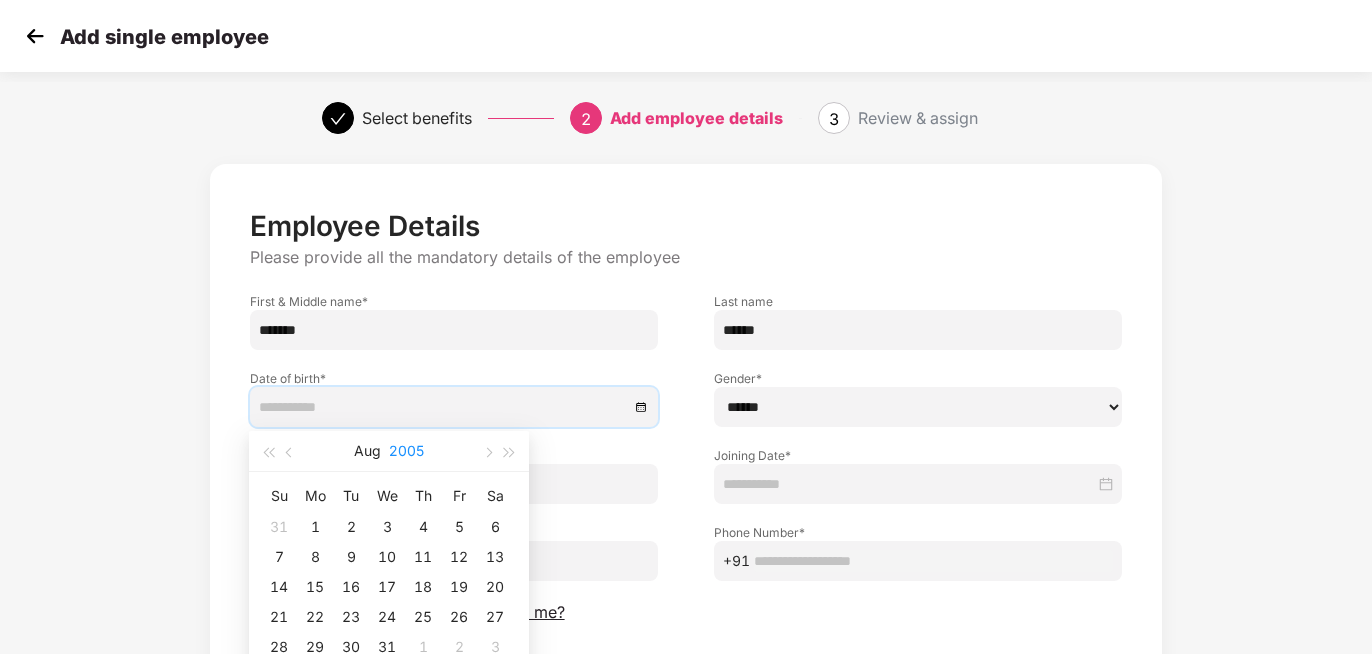 drag, startPoint x: 421, startPoint y: 458, endPoint x: 408, endPoint y: 448, distance: 16.40122 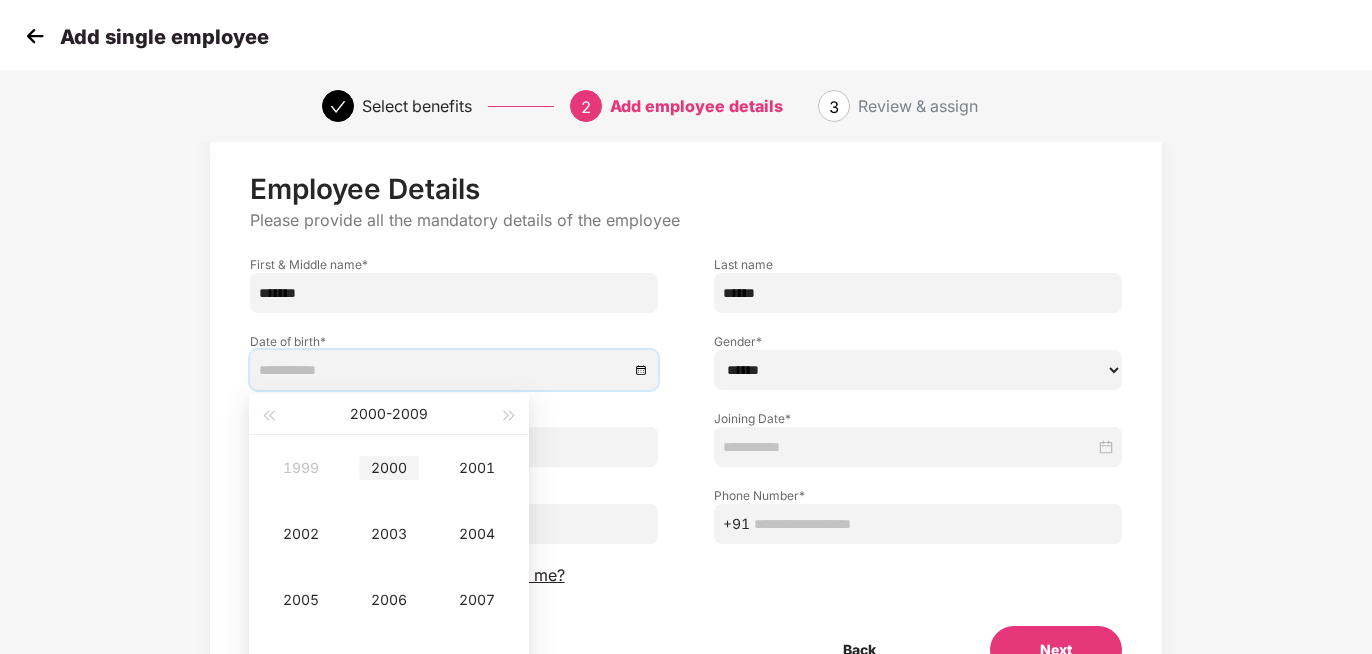 scroll, scrollTop: 46, scrollLeft: 0, axis: vertical 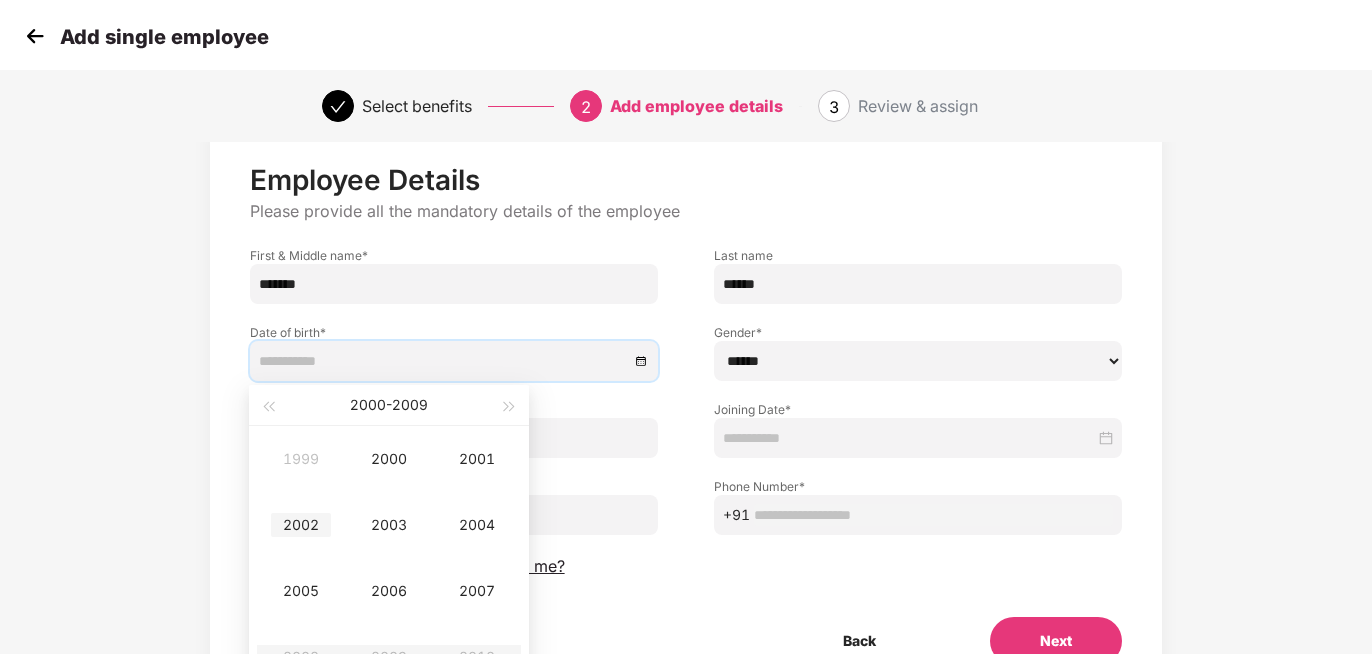 type on "**********" 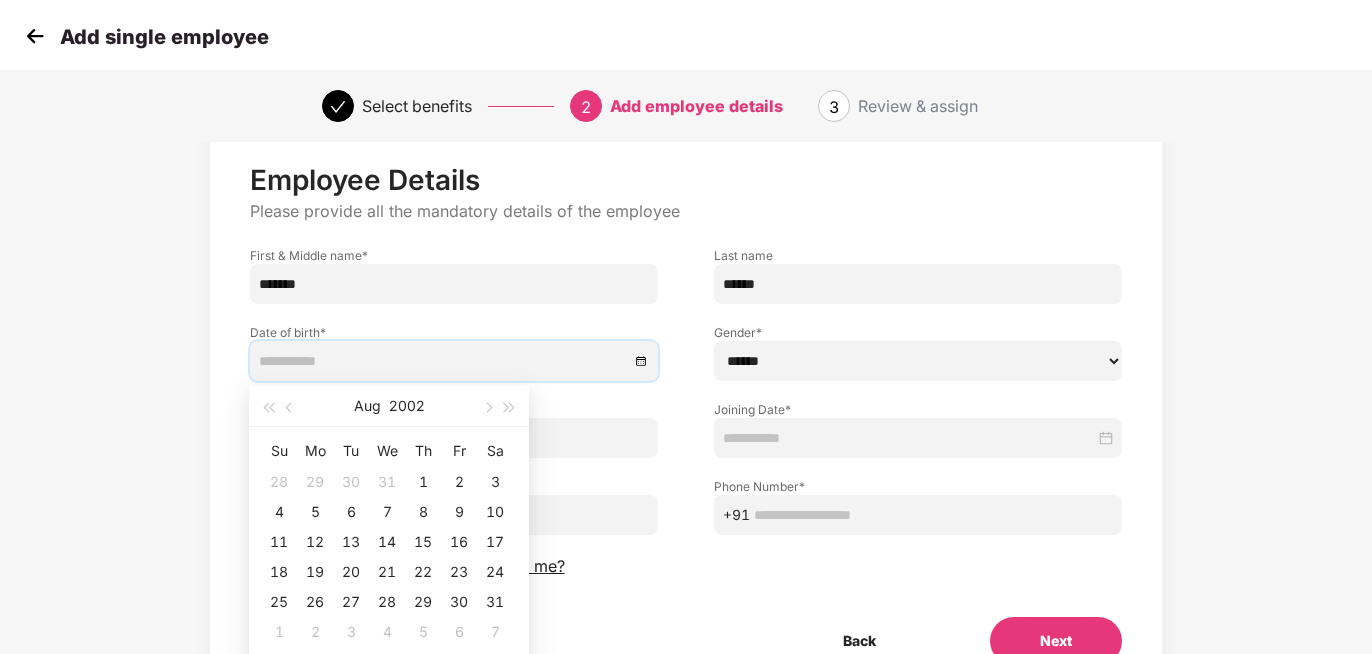 type on "**********" 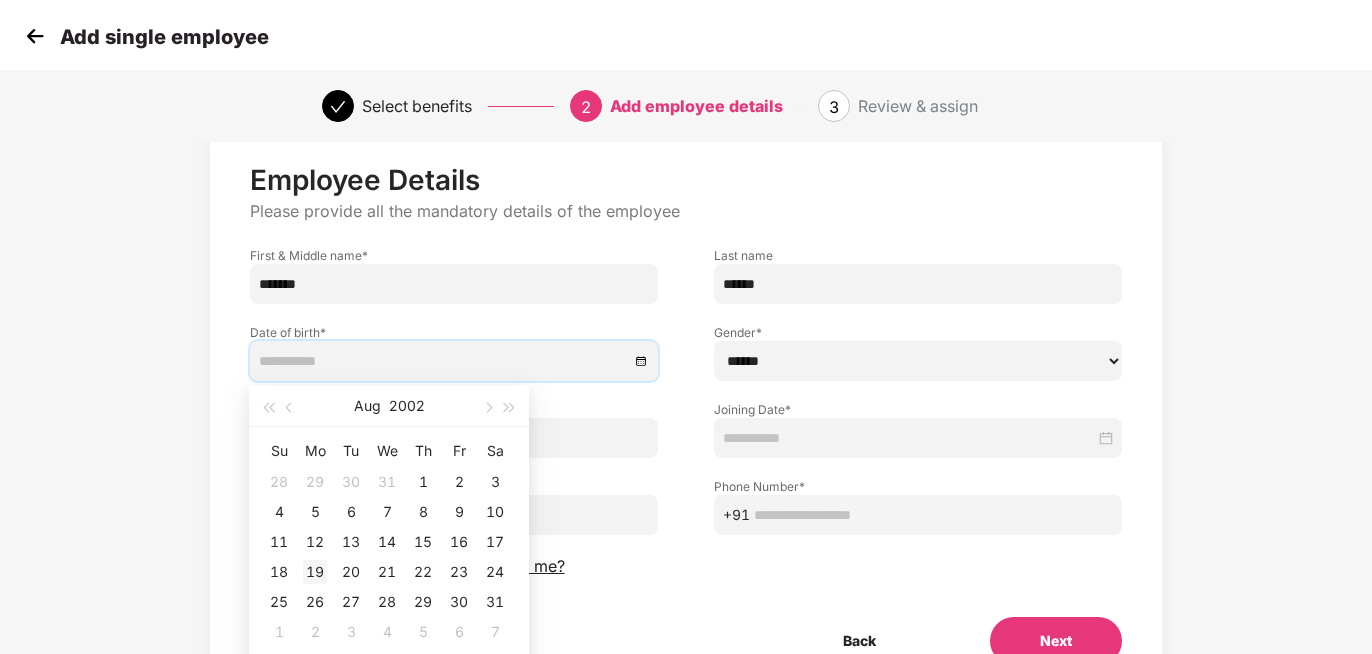 type on "**********" 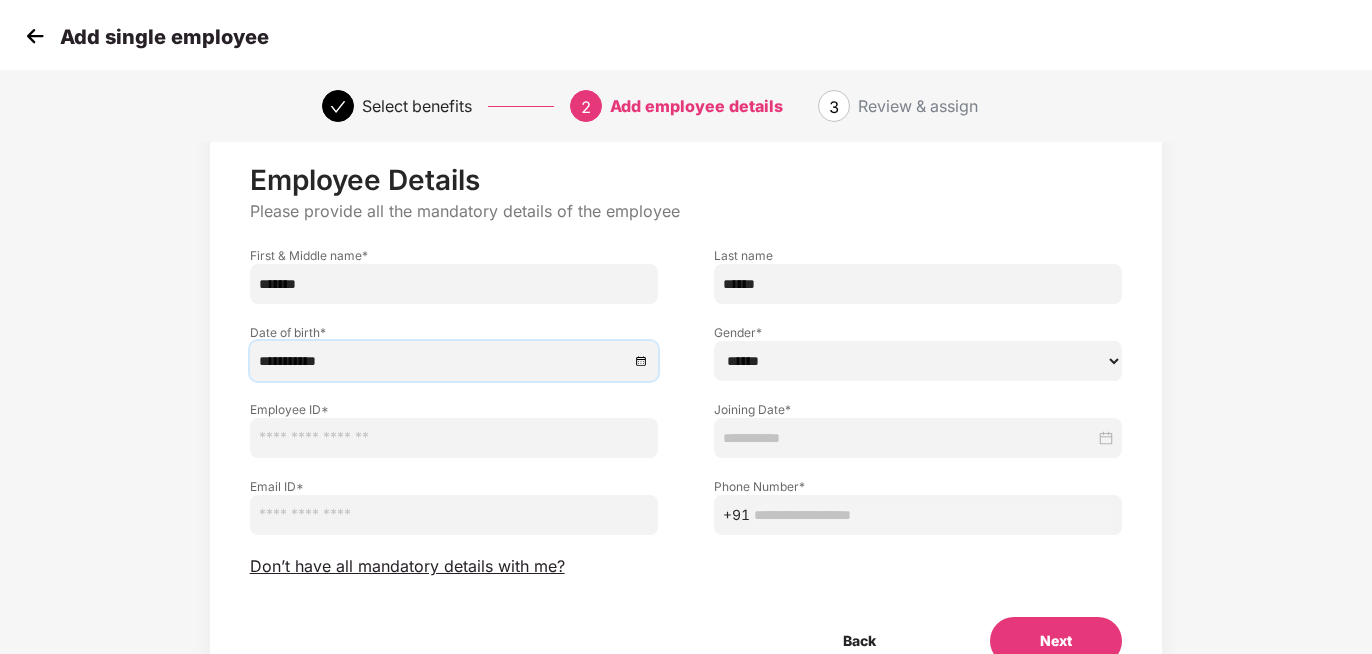 click on "****** **** ******" at bounding box center (918, 361) 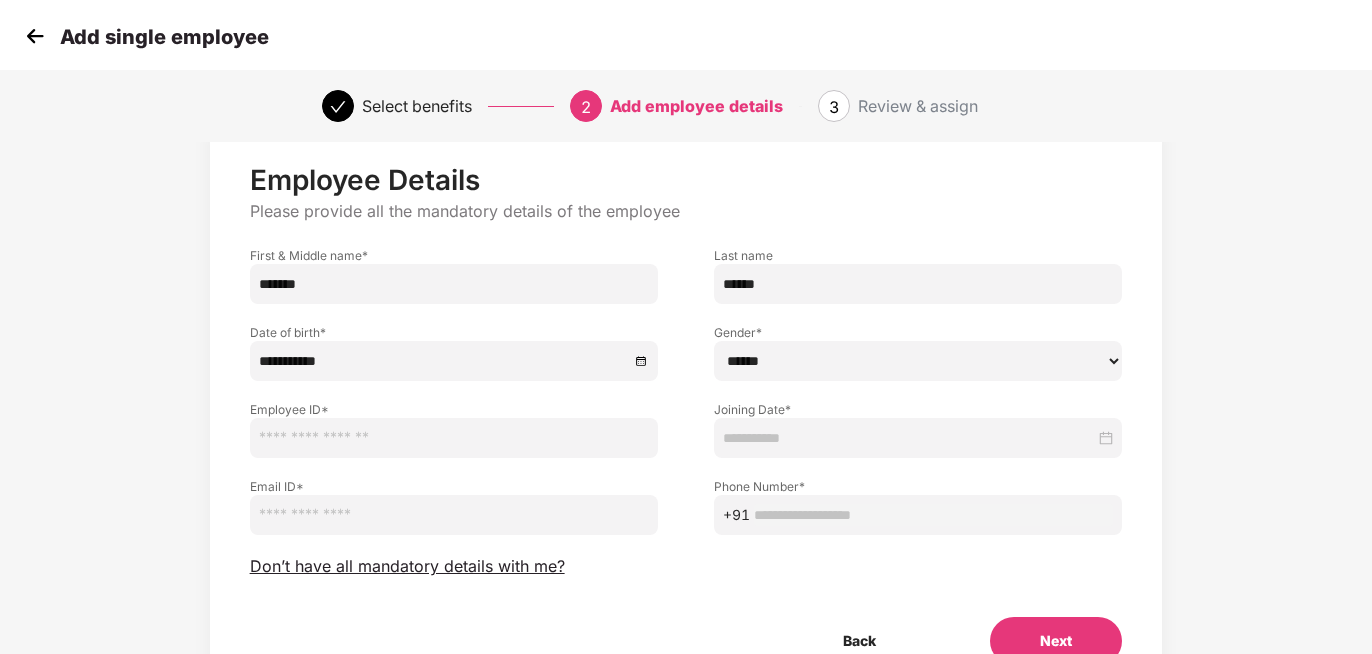 select on "******" 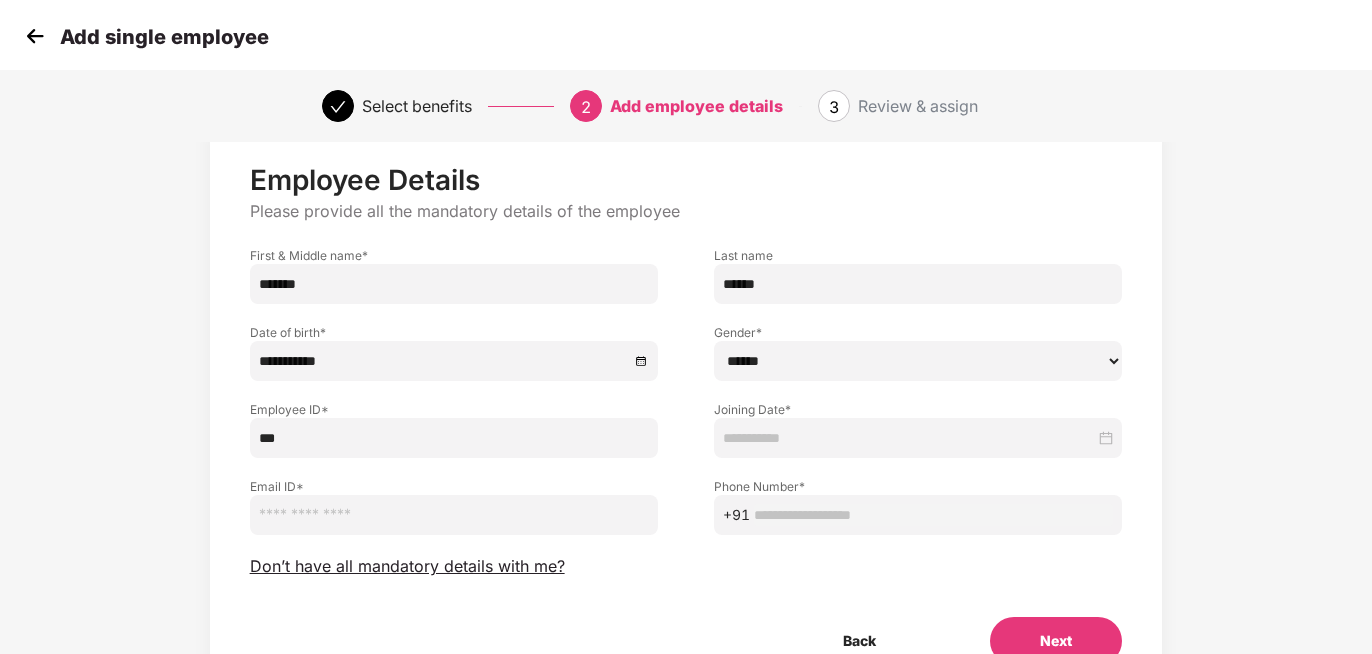 type on "***" 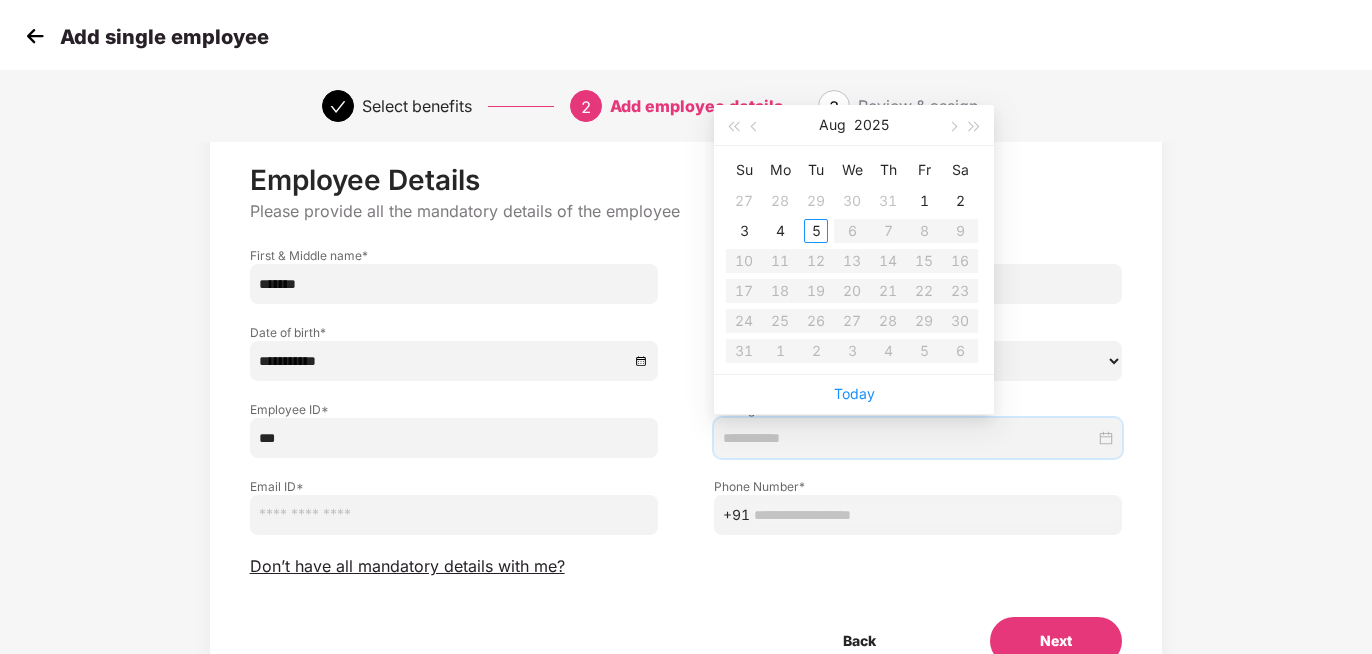 click at bounding box center [909, 438] 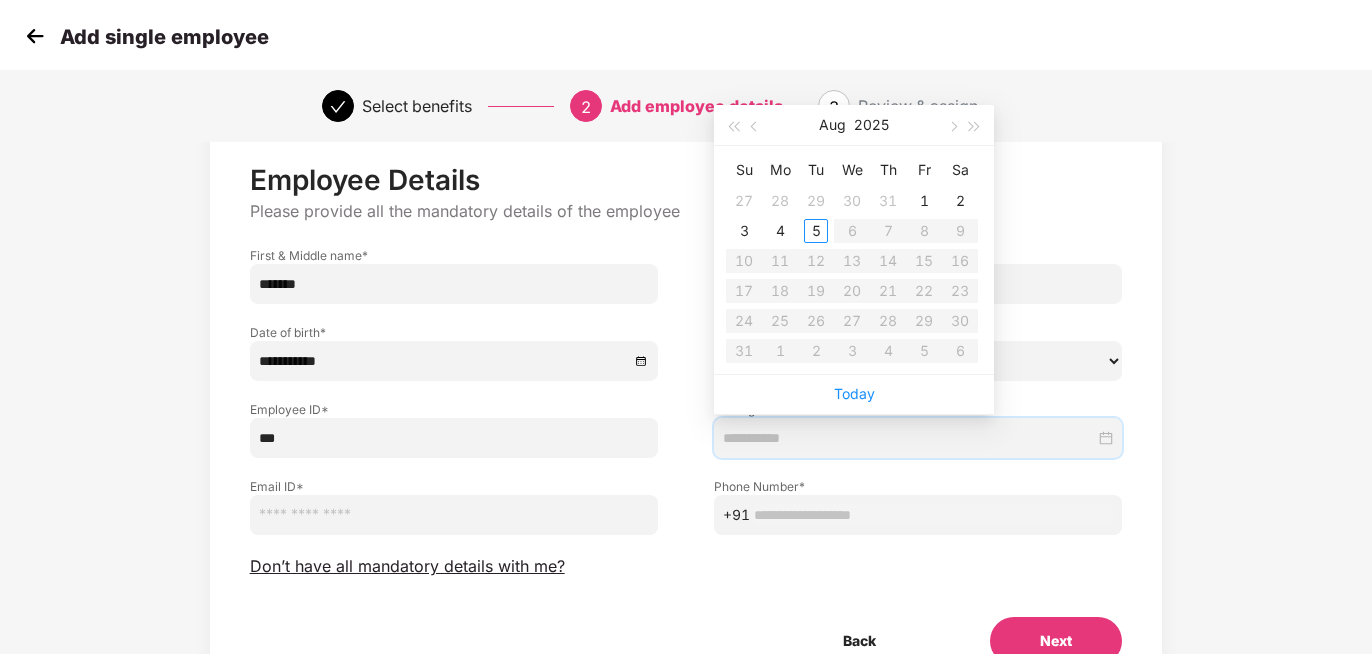 type on "**********" 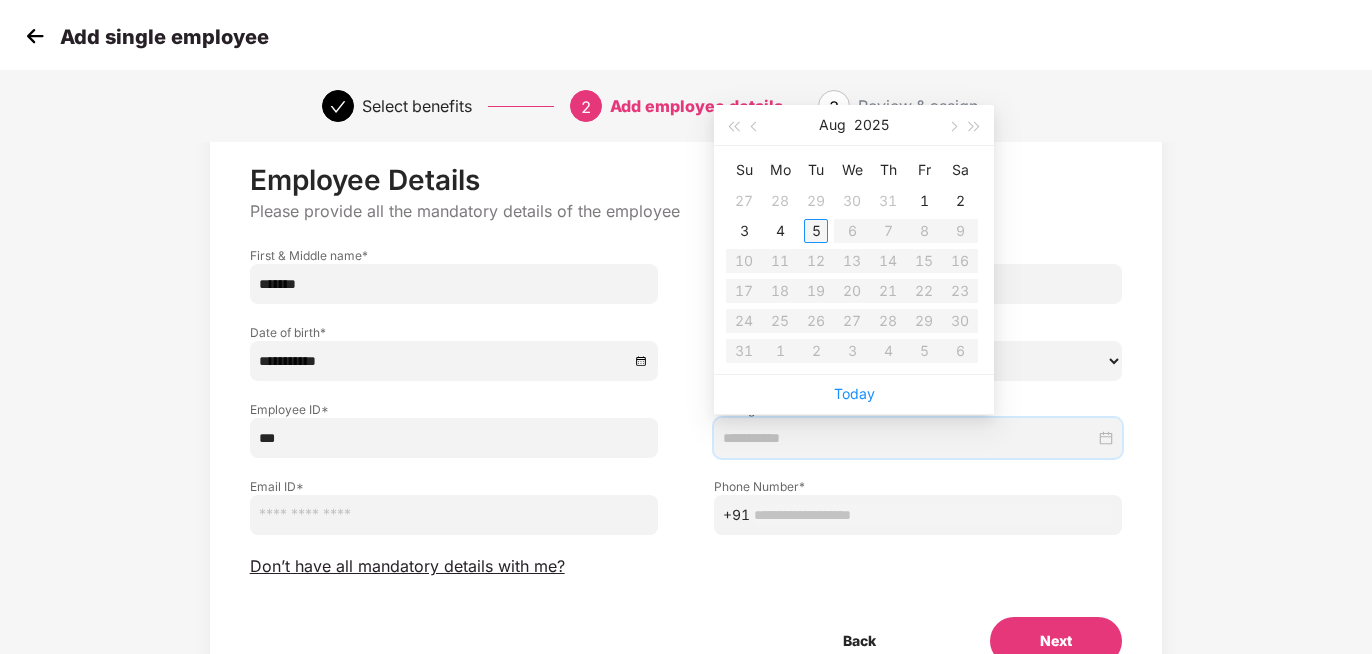 type on "**********" 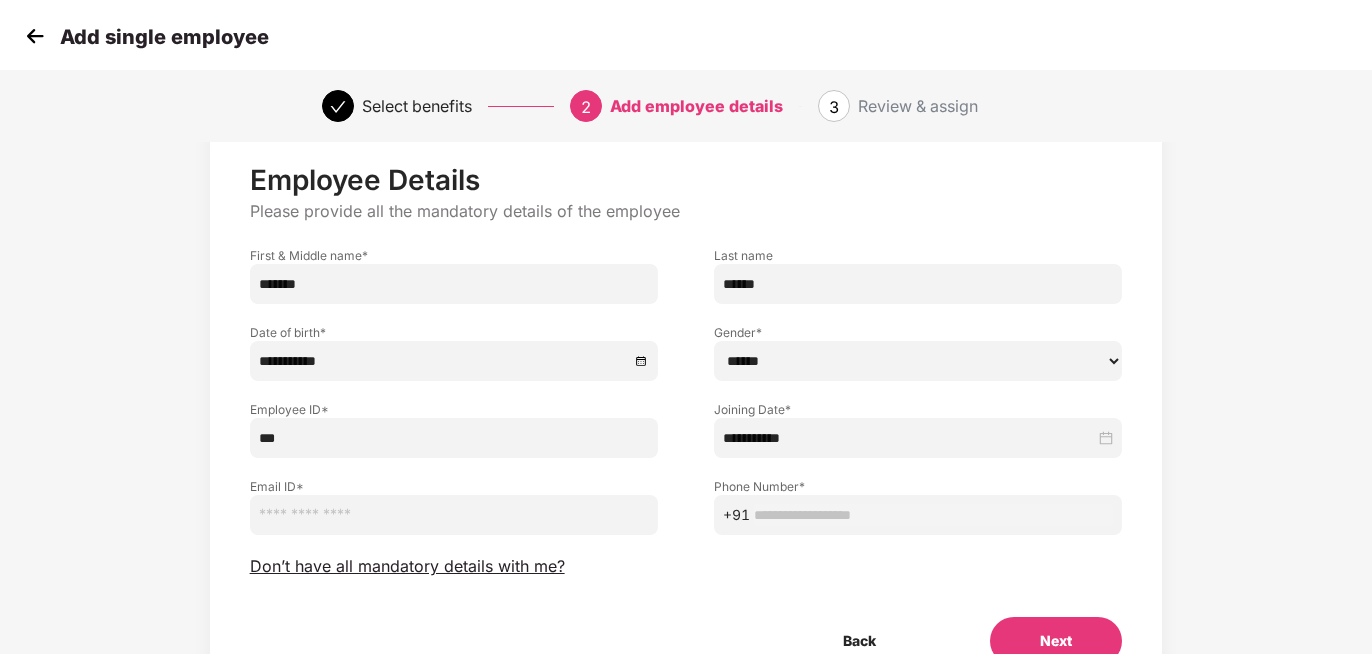 click at bounding box center (454, 515) 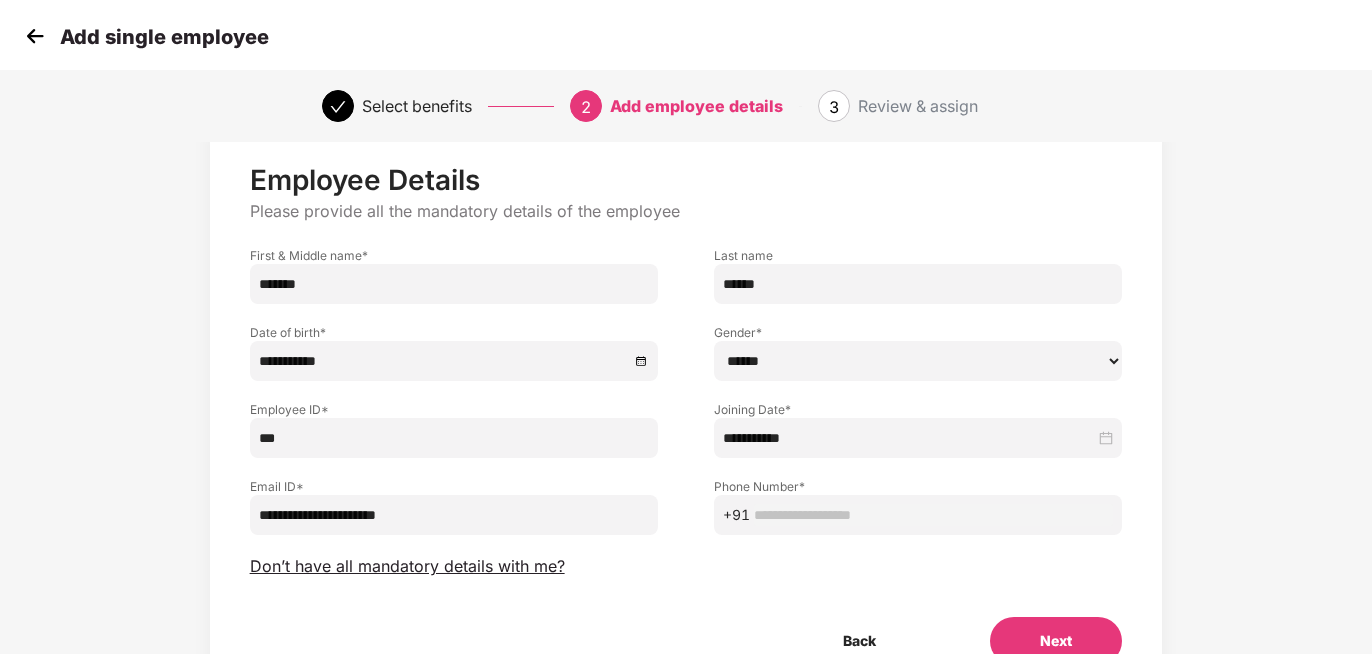 type on "**********" 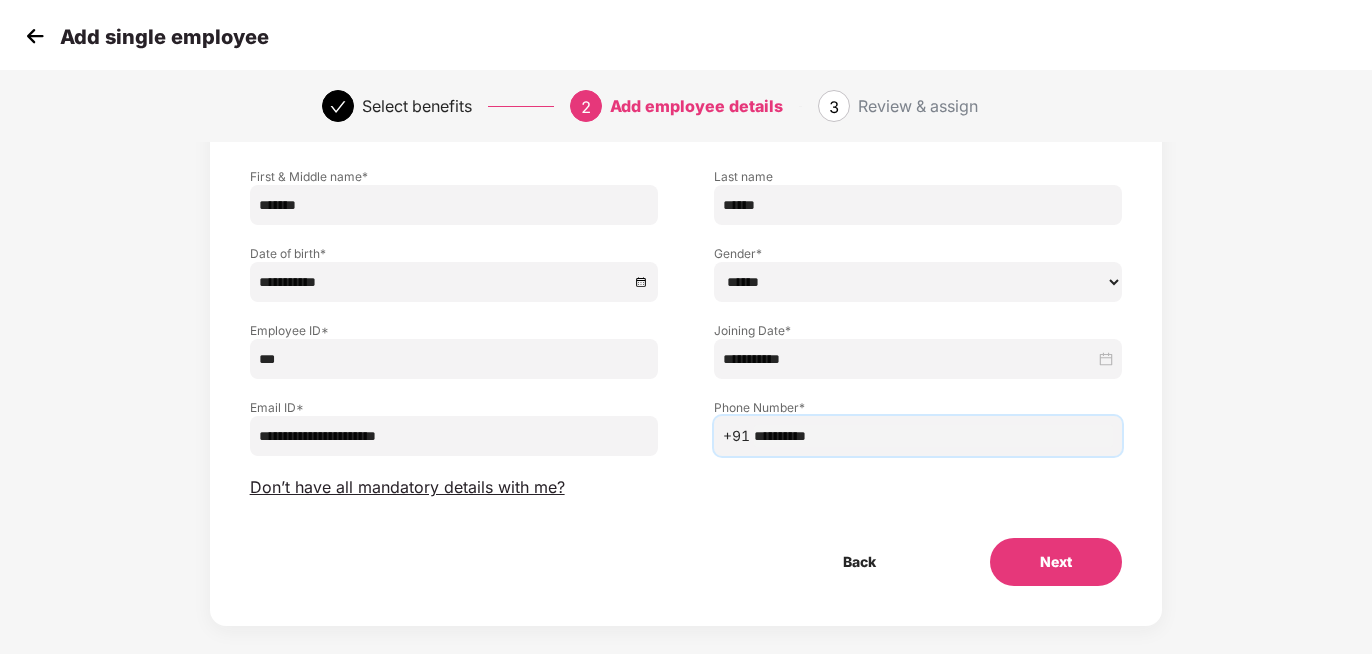 scroll, scrollTop: 147, scrollLeft: 0, axis: vertical 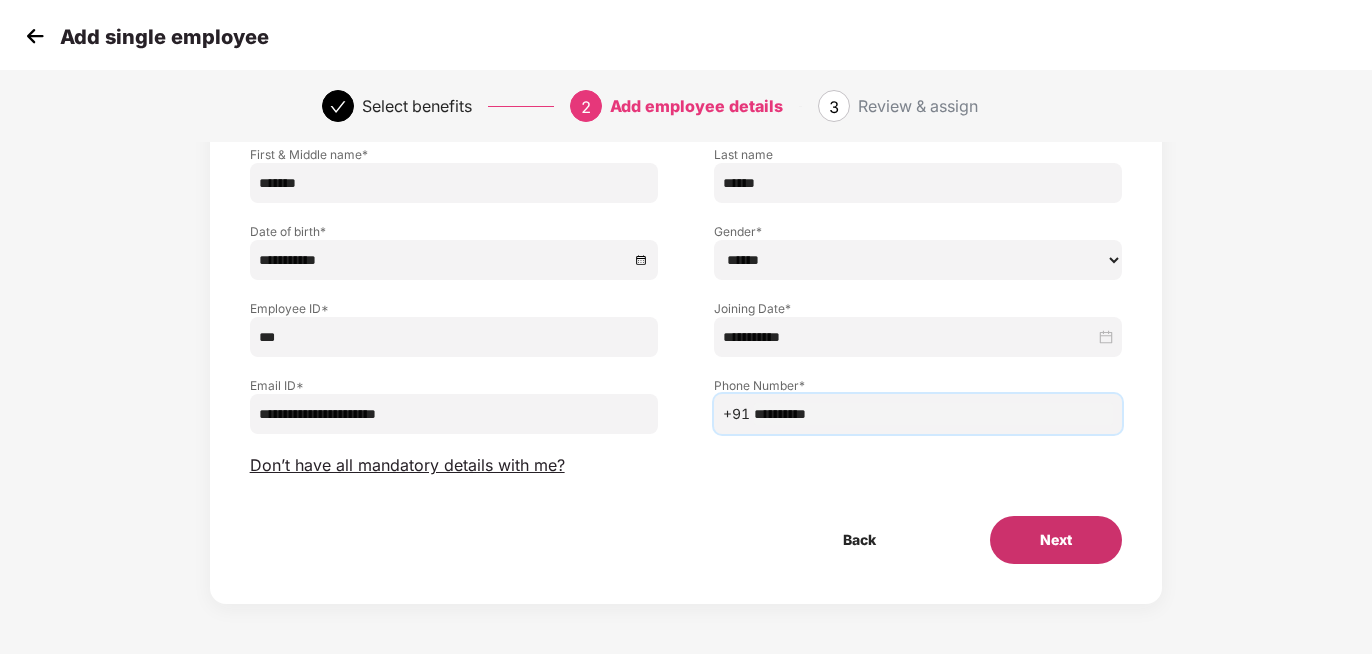 type on "**********" 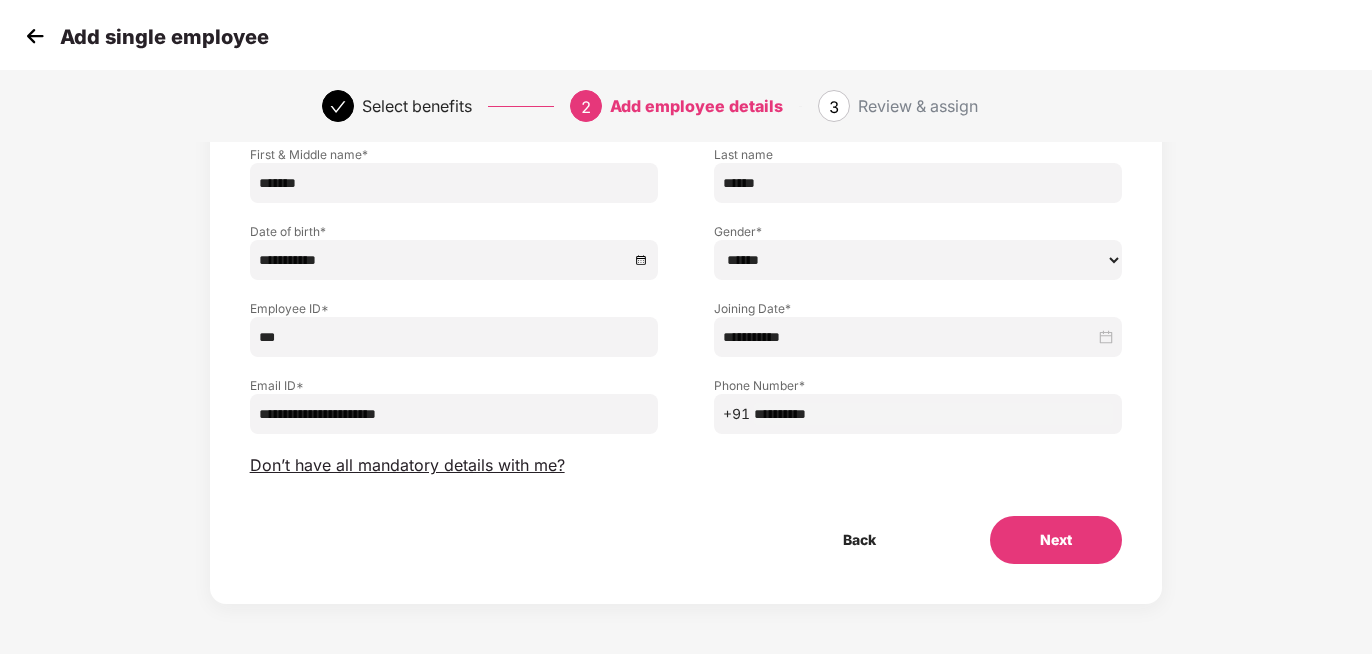click on "Next" at bounding box center [1056, 540] 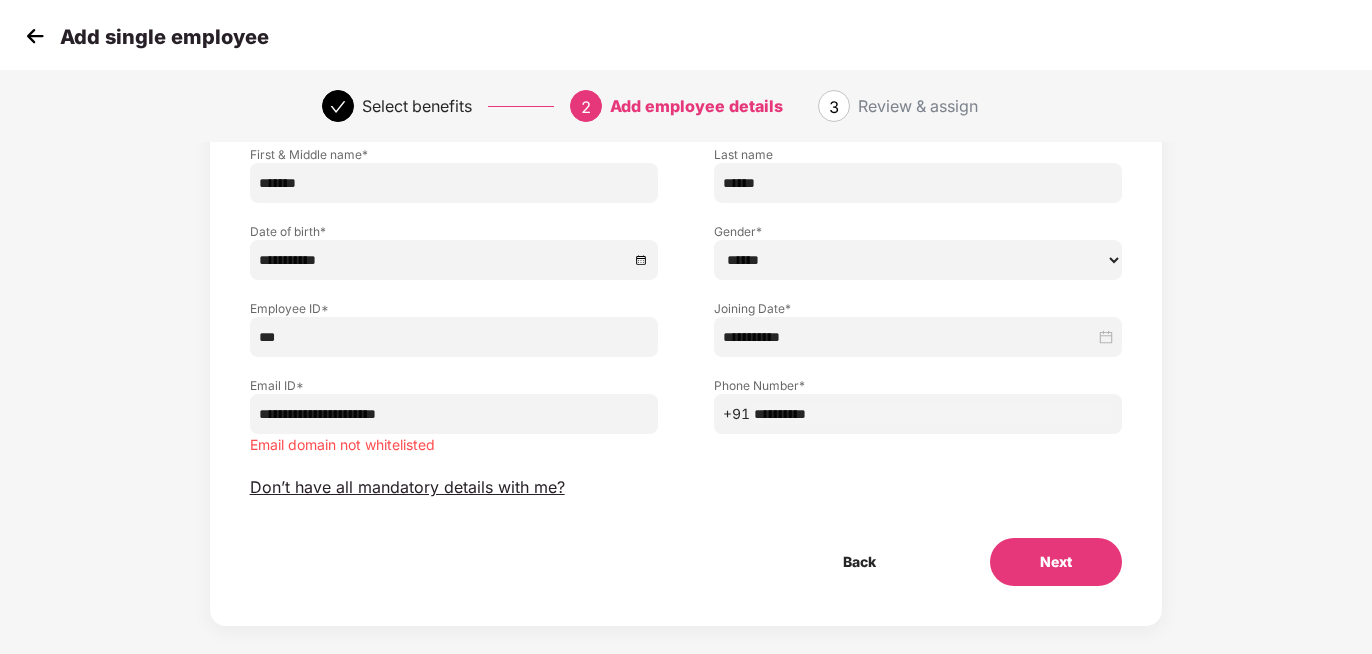 click on "**********" at bounding box center (454, 414) 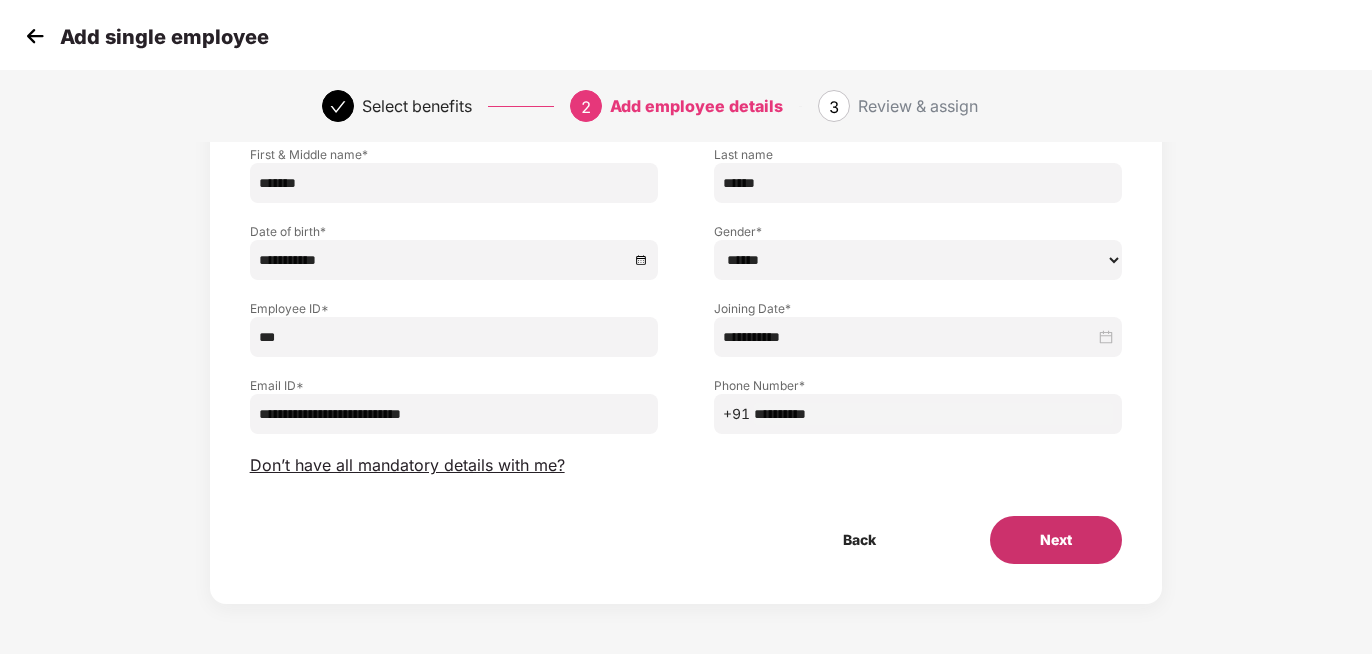 type on "**********" 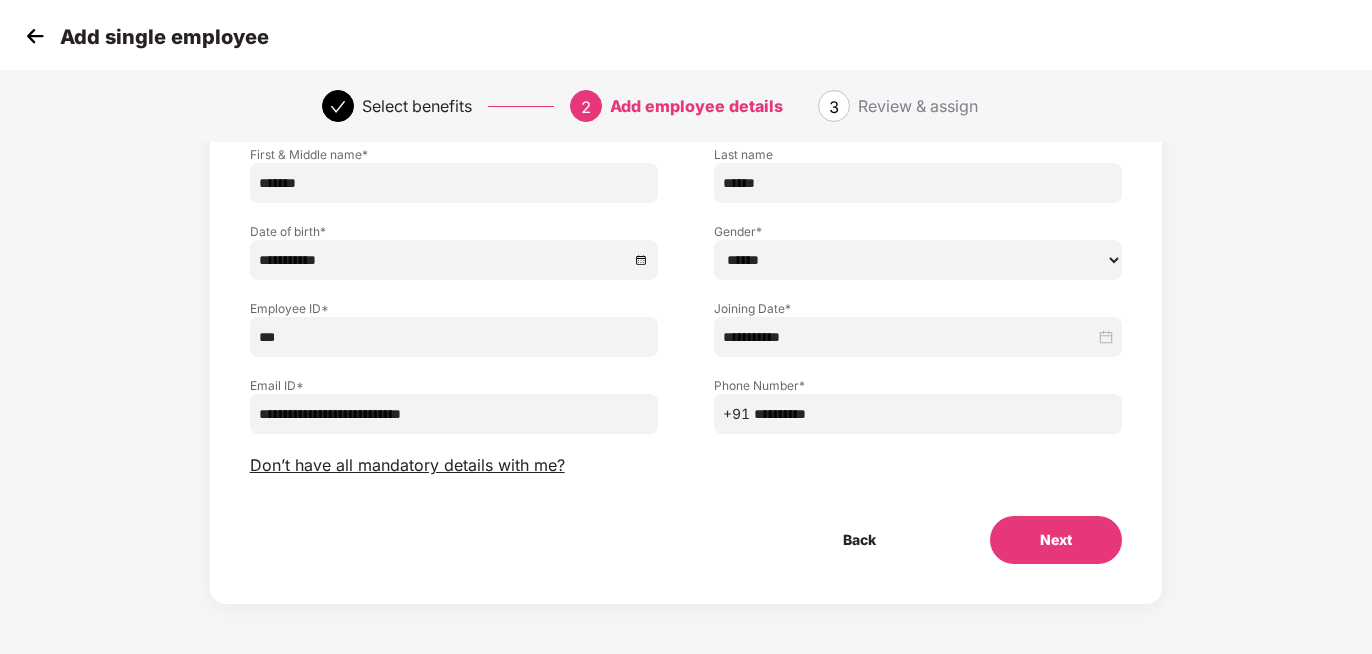 click on "Next" at bounding box center [1056, 540] 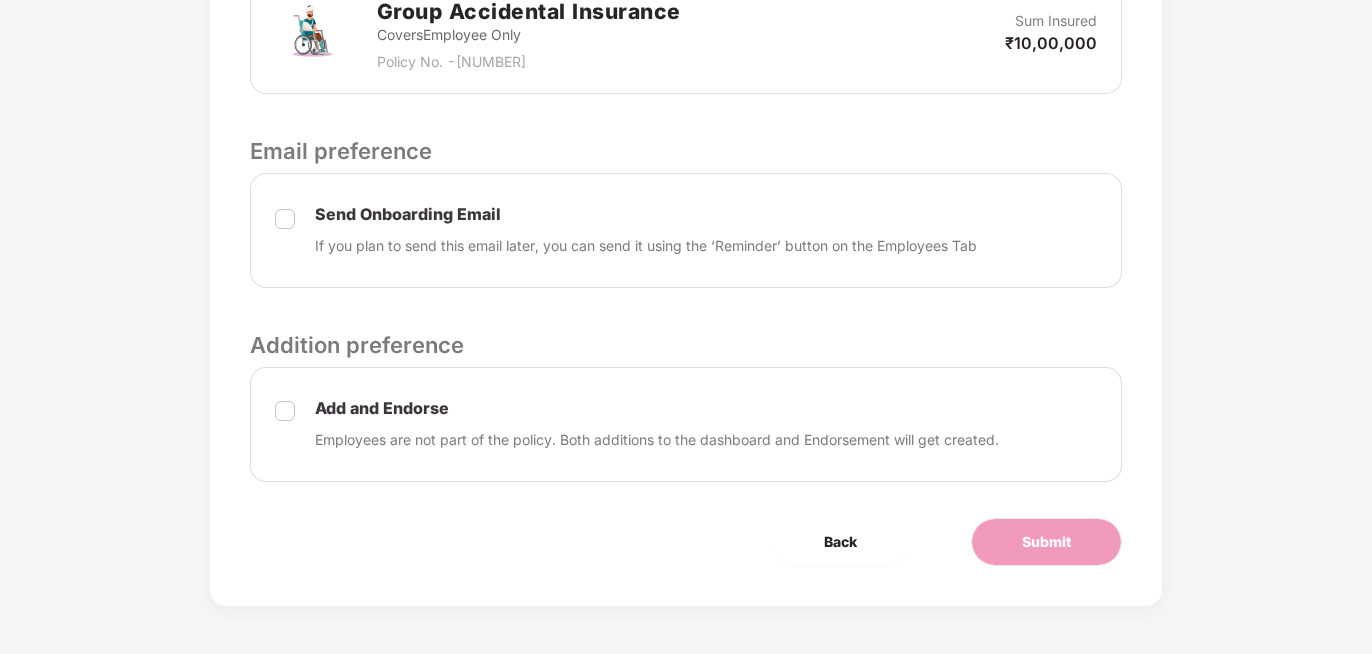scroll, scrollTop: 926, scrollLeft: 0, axis: vertical 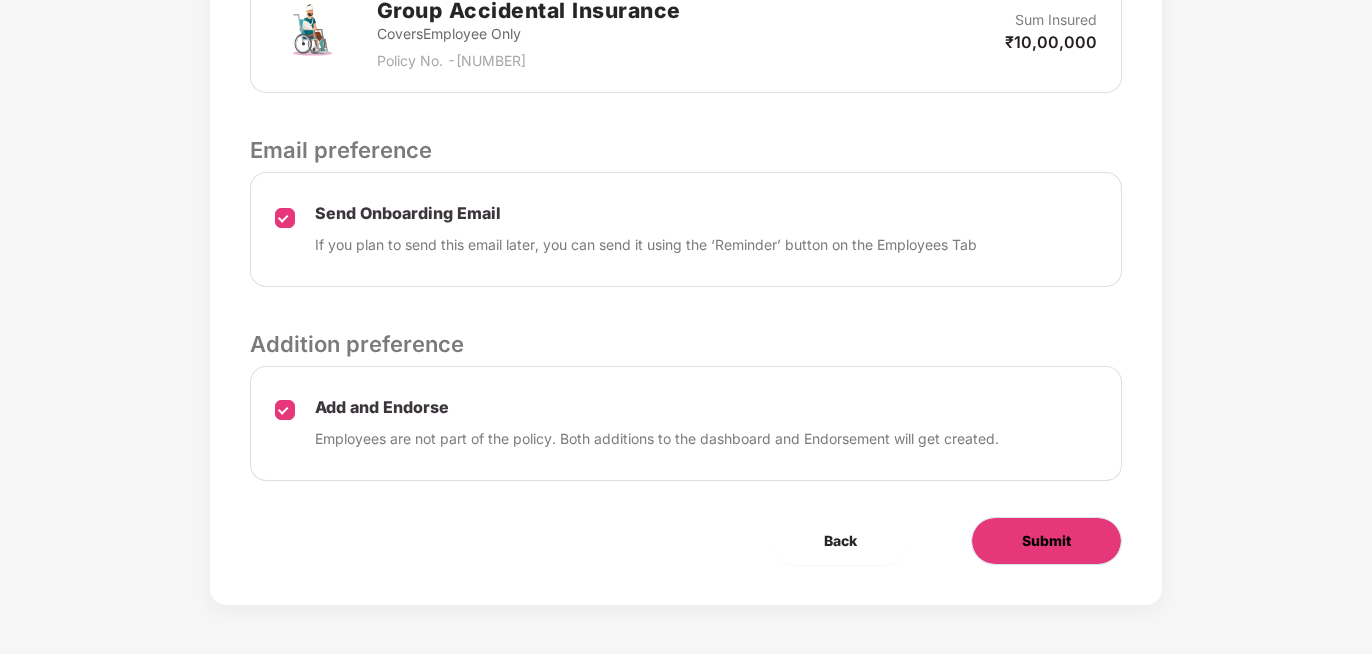 click on "Submit" at bounding box center [1046, 541] 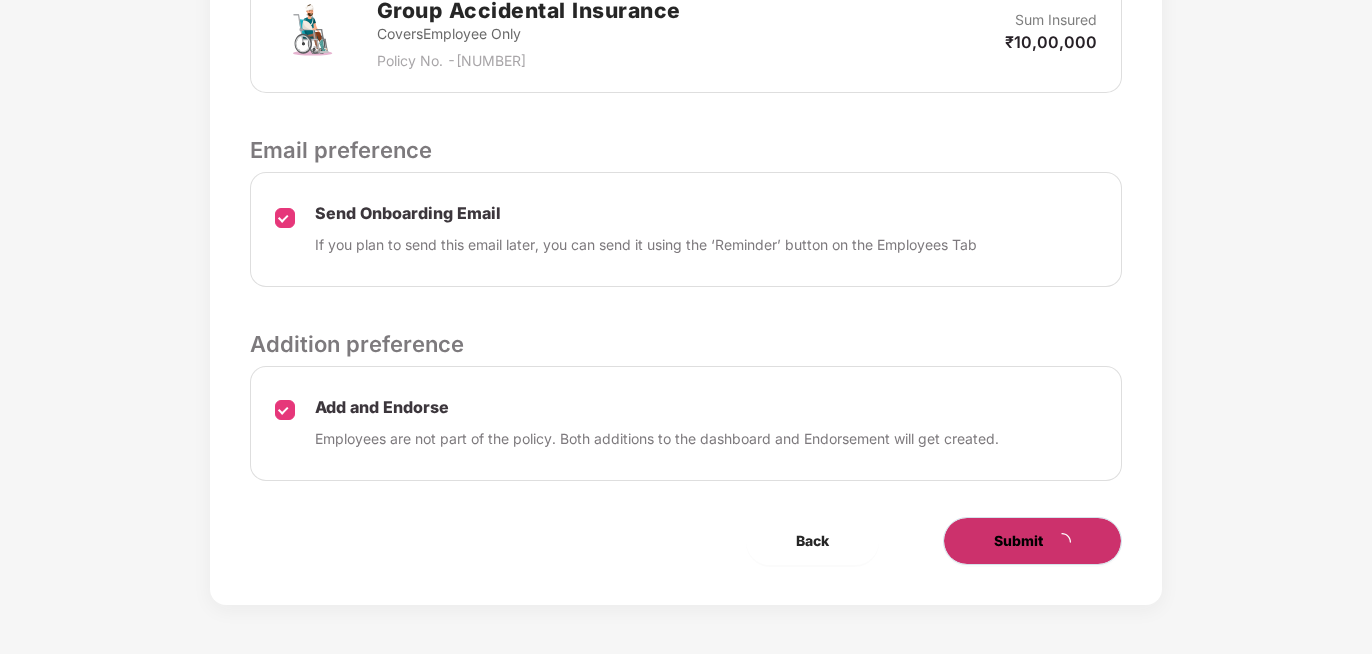 scroll, scrollTop: 0, scrollLeft: 0, axis: both 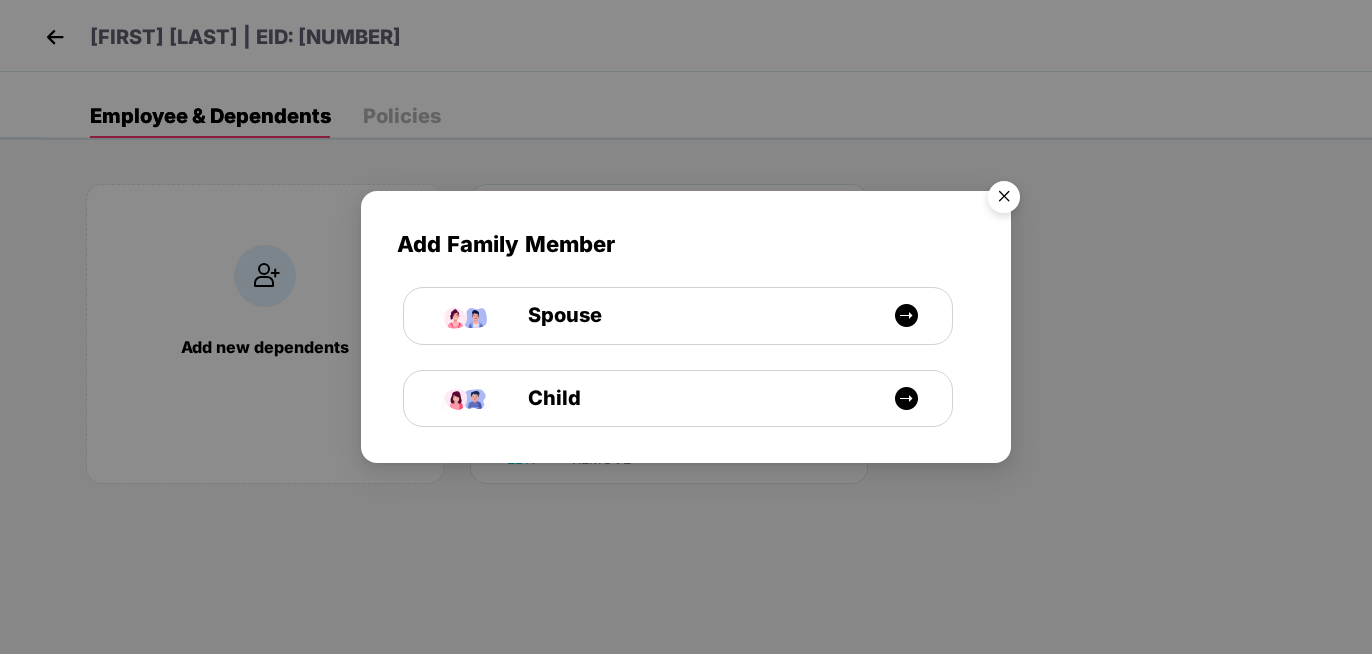 click at bounding box center [1004, 200] 